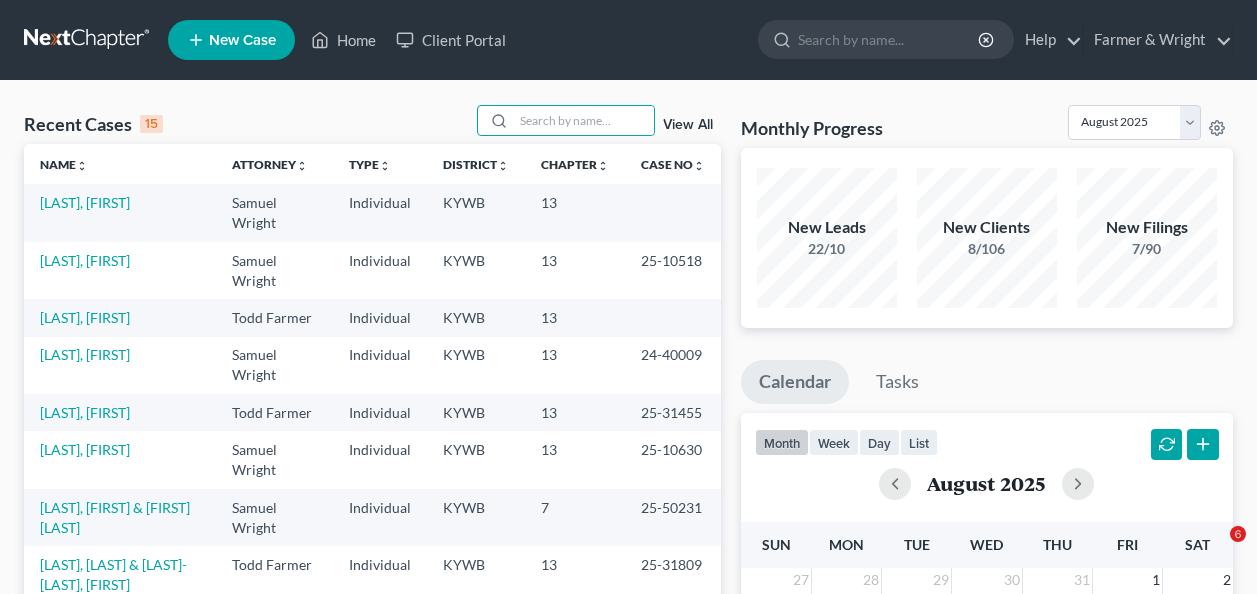 scroll, scrollTop: 0, scrollLeft: 0, axis: both 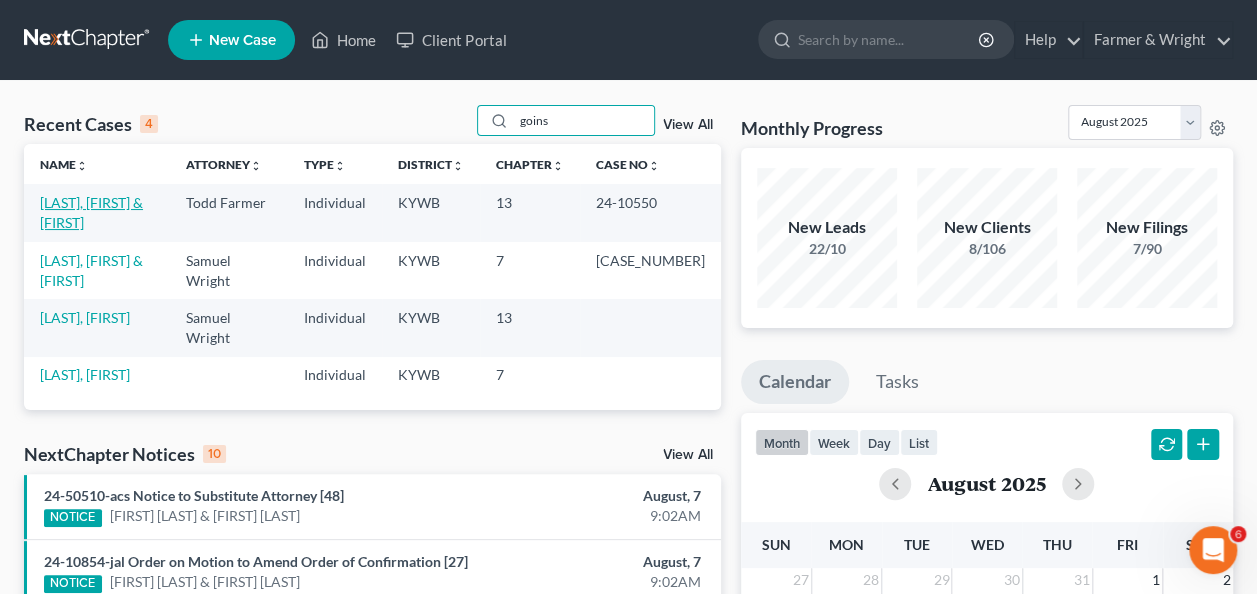 type on "goins" 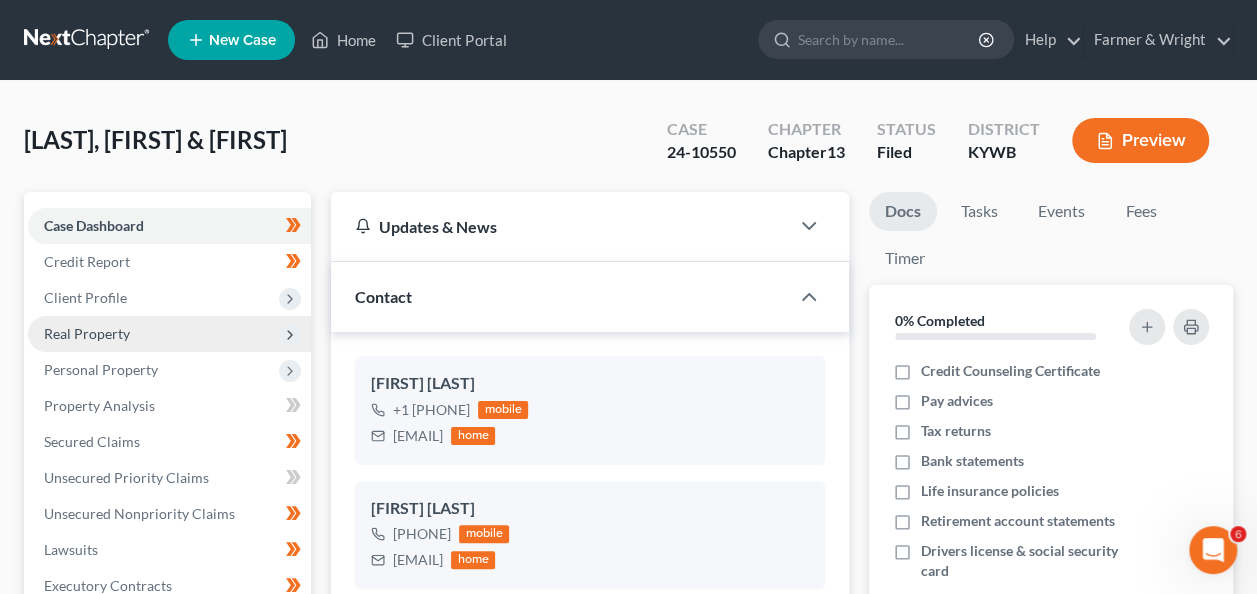 scroll, scrollTop: 288, scrollLeft: 0, axis: vertical 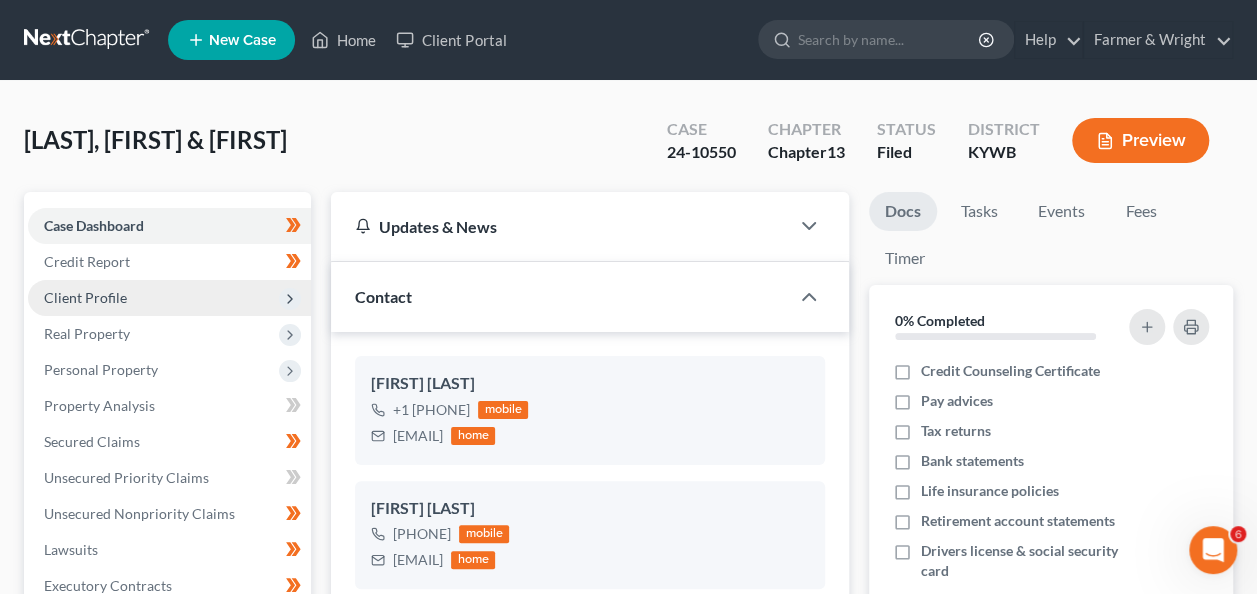 click on "Client Profile" at bounding box center [169, 298] 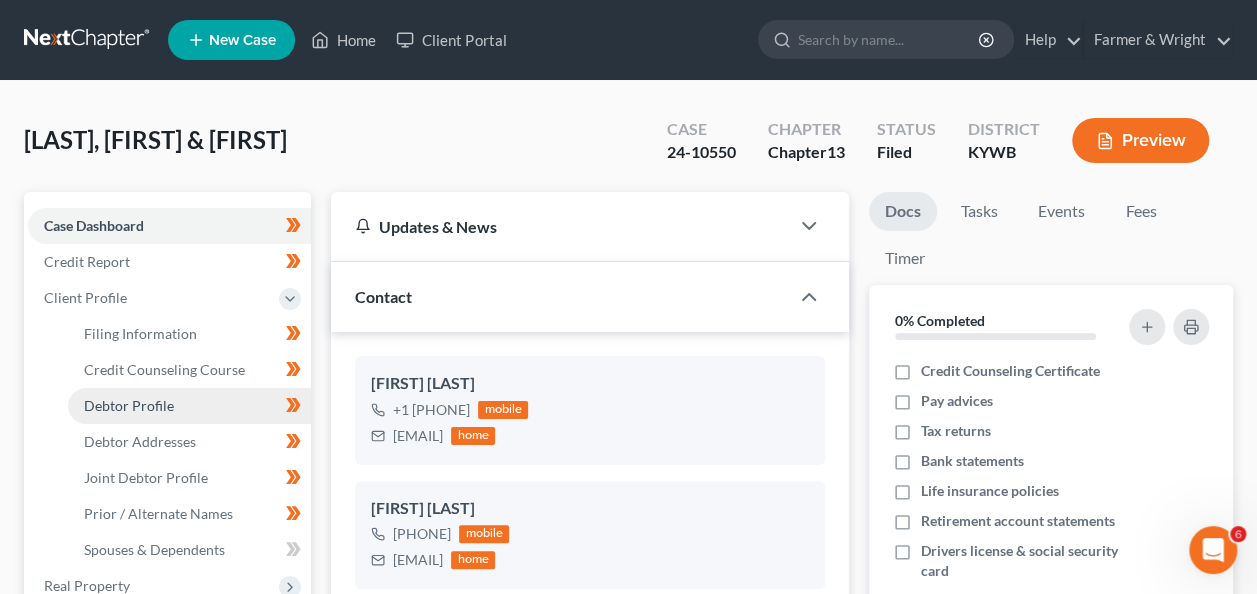 click on "Debtor Profile" at bounding box center [129, 405] 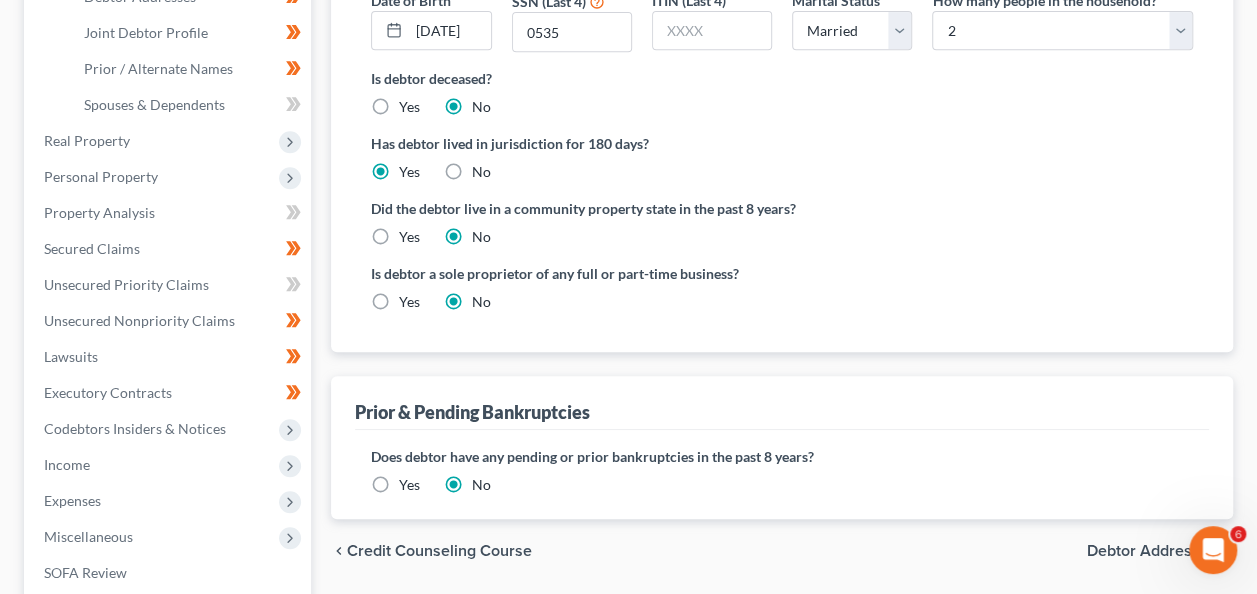 scroll, scrollTop: 596, scrollLeft: 0, axis: vertical 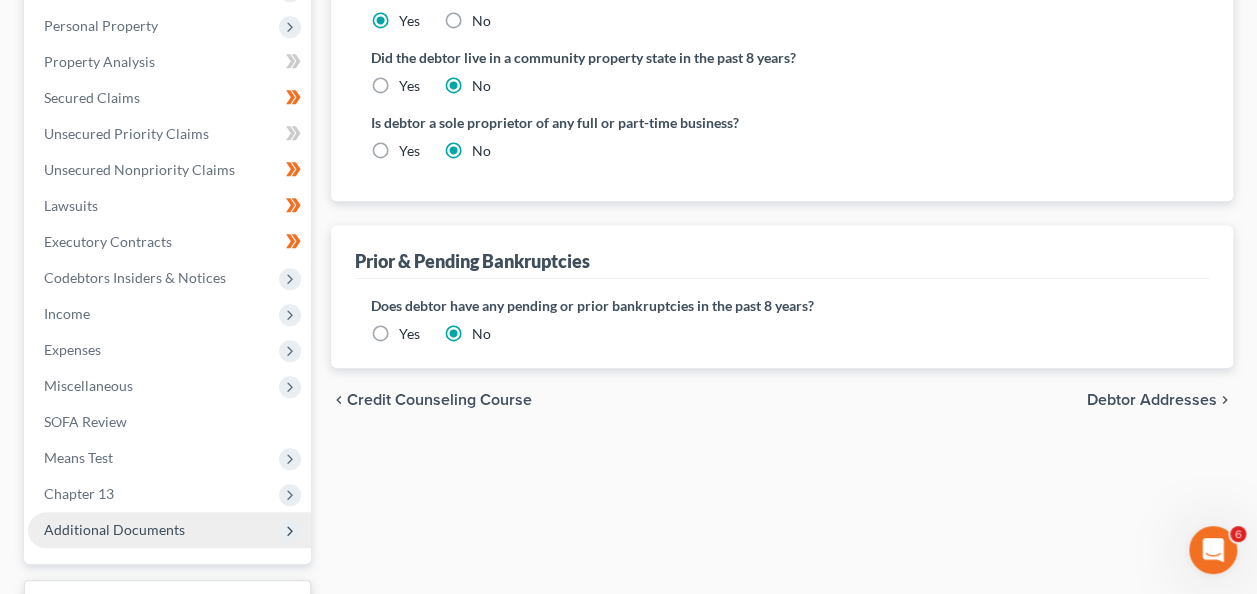 click on "Additional Documents" at bounding box center (114, 529) 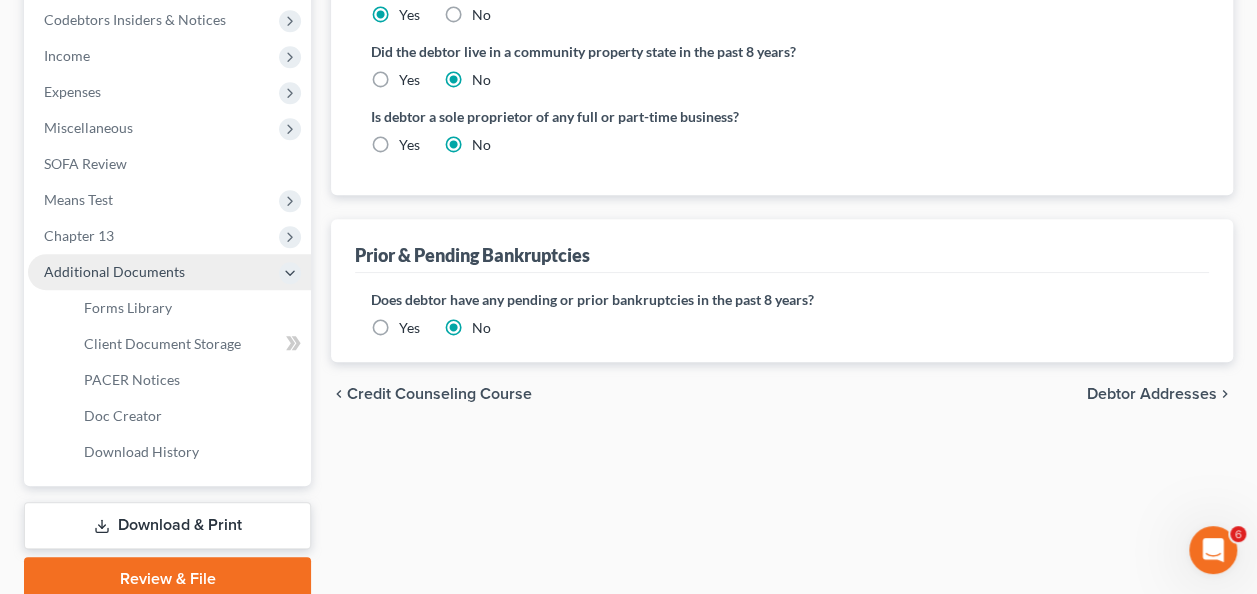 scroll, scrollTop: 682, scrollLeft: 0, axis: vertical 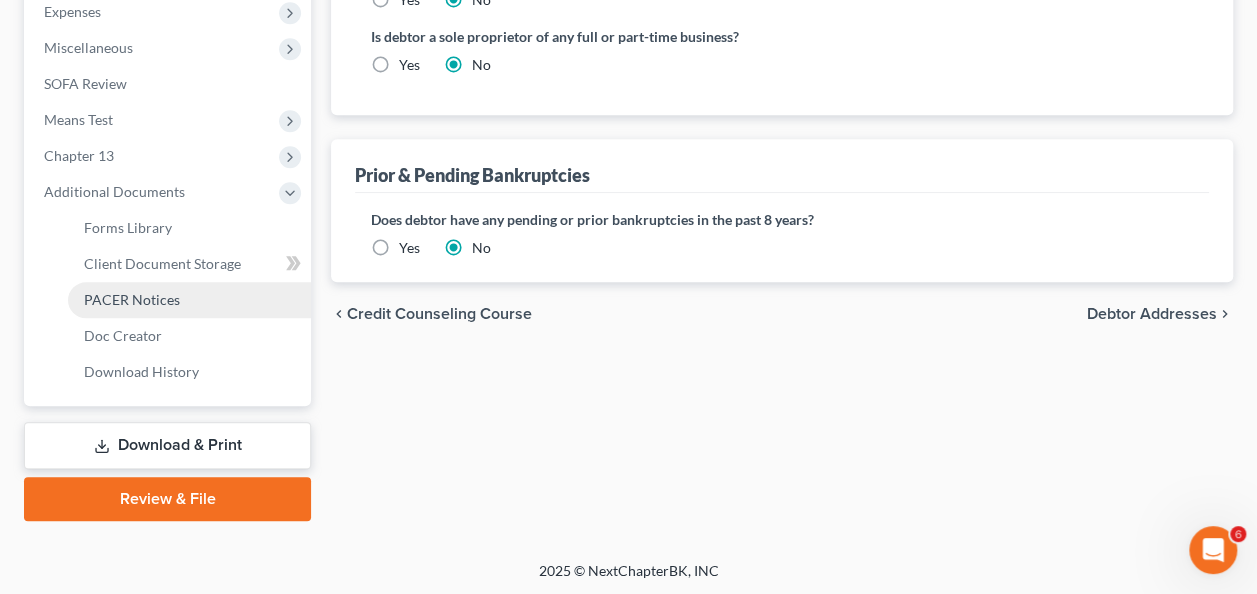 click on "PACER Notices" at bounding box center [132, 299] 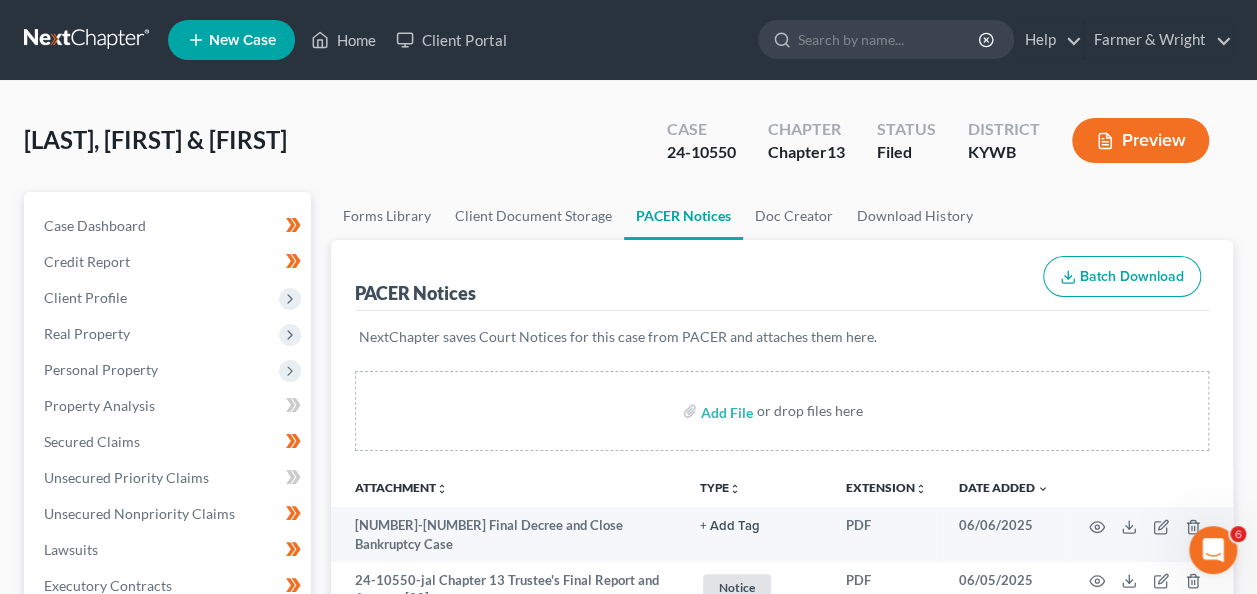 scroll, scrollTop: 148, scrollLeft: 0, axis: vertical 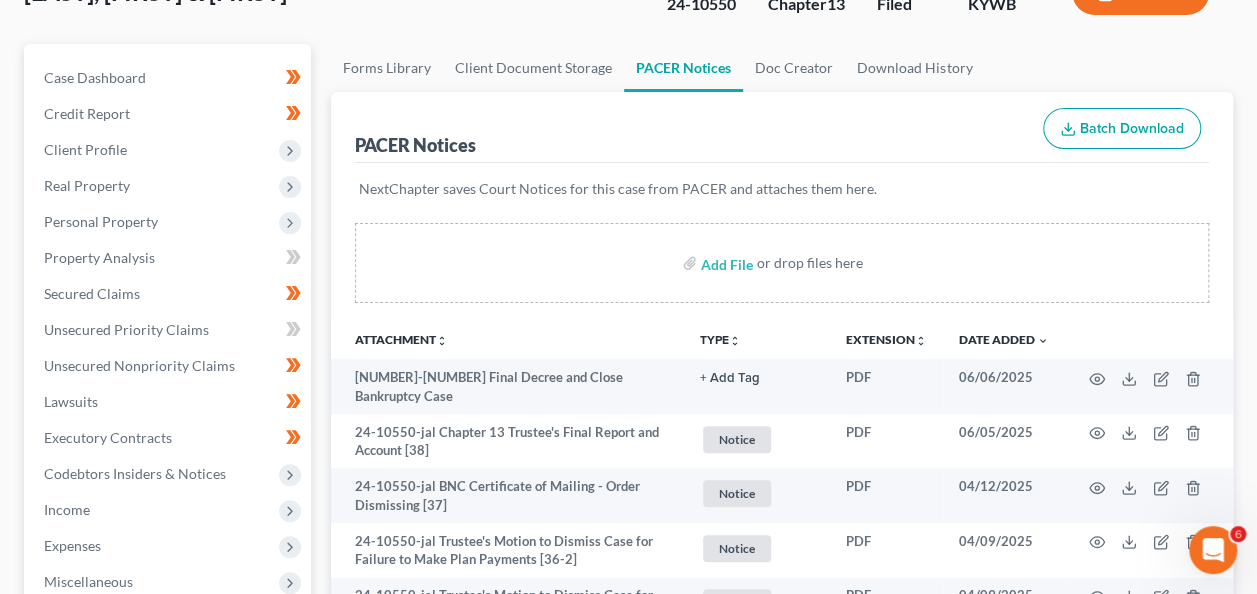 click on "Forms Library
Client Document Storage
PACER Notices
Doc Creator
Download History" at bounding box center [782, 68] 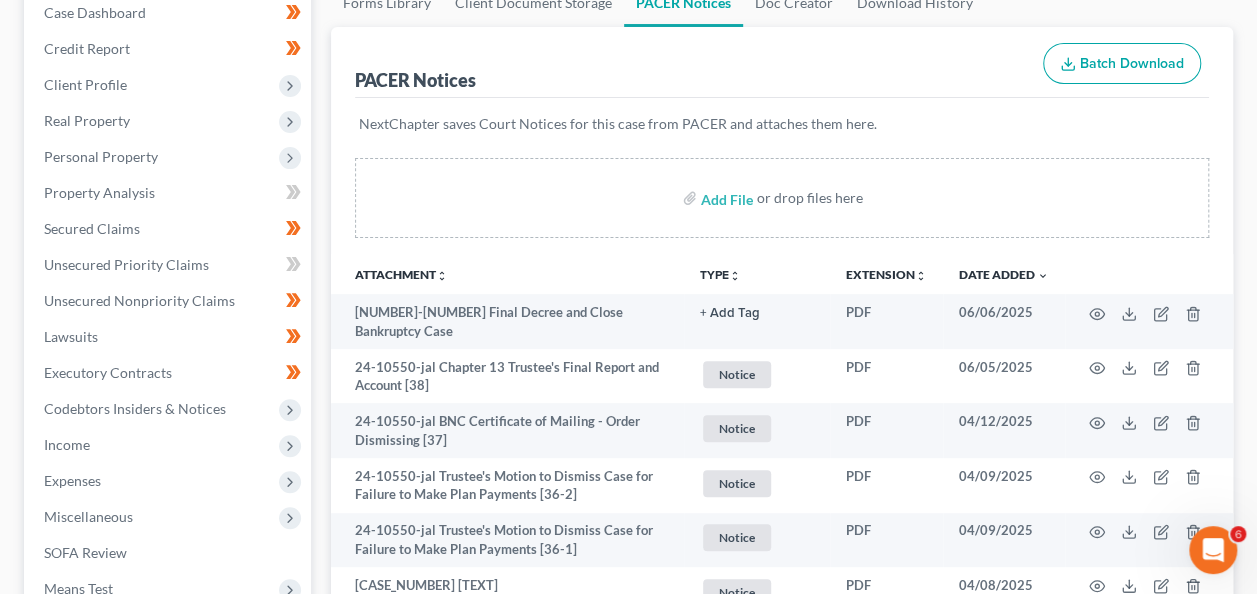 scroll, scrollTop: 248, scrollLeft: 0, axis: vertical 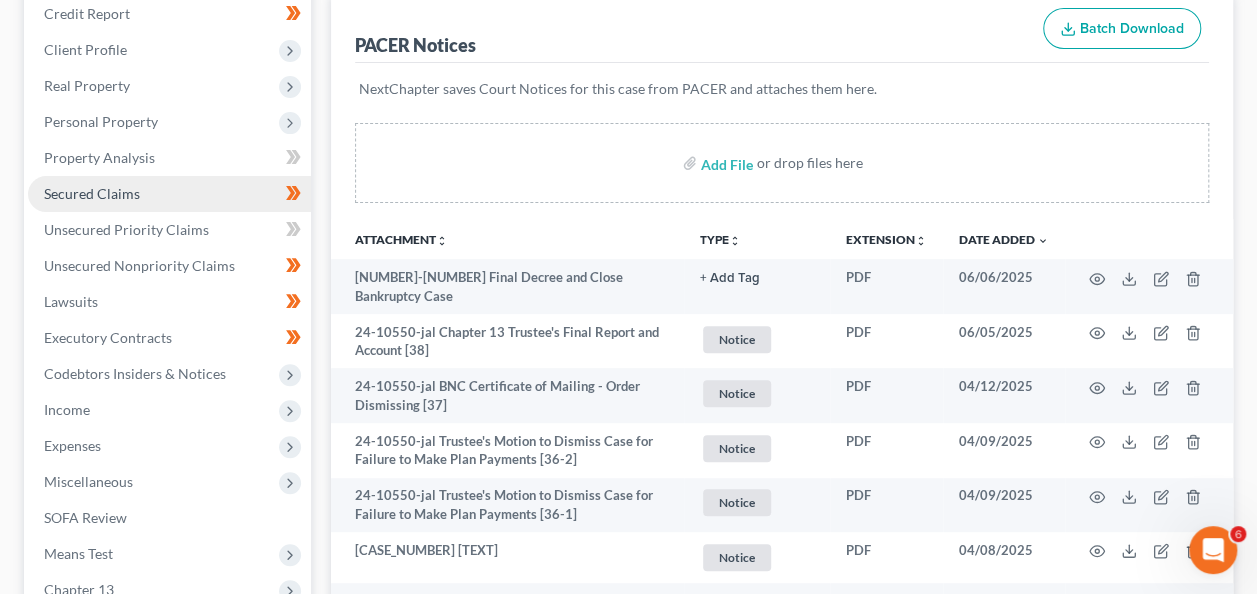 click on "Secured Claims" at bounding box center [92, 193] 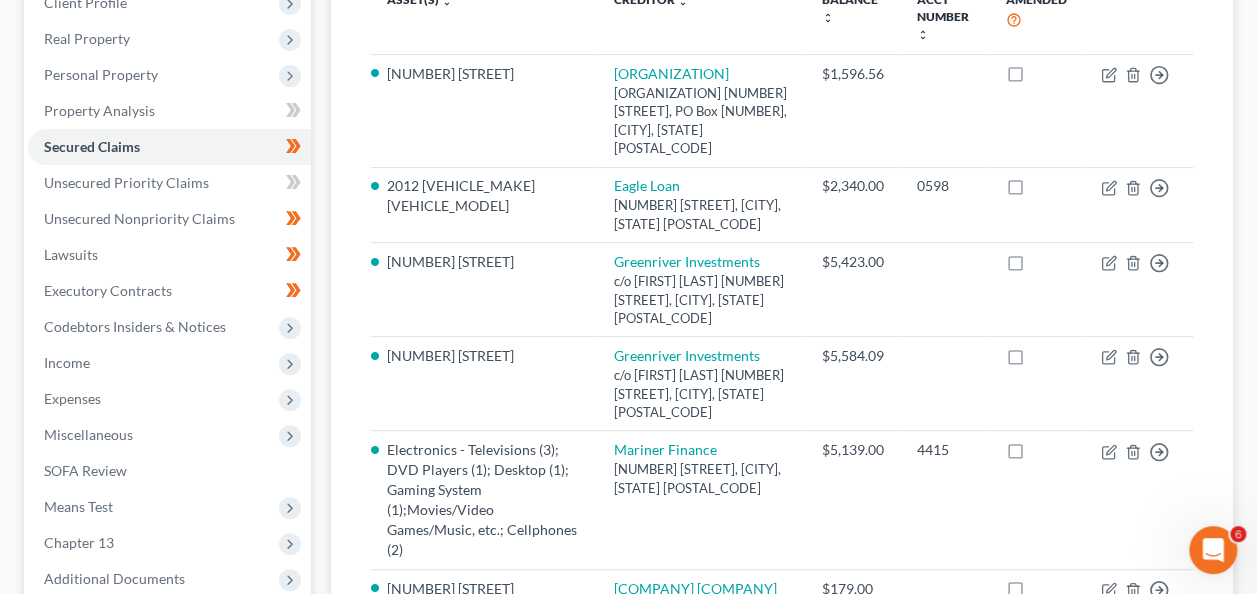 scroll, scrollTop: 300, scrollLeft: 0, axis: vertical 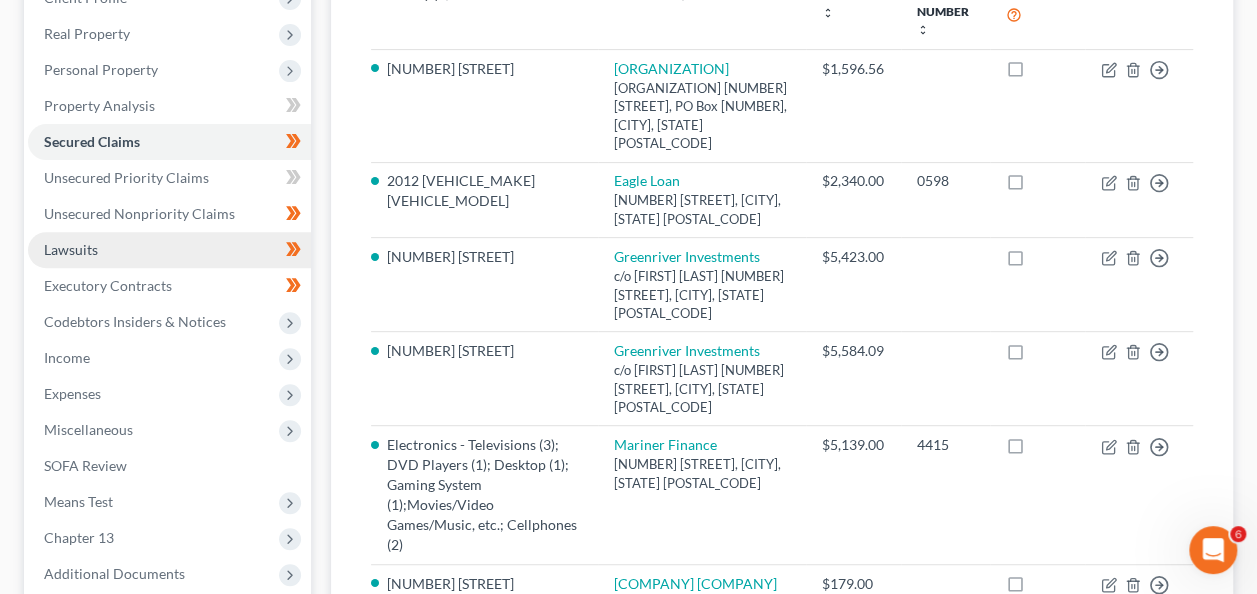 drag, startPoint x: 318, startPoint y: 146, endPoint x: 109, endPoint y: 256, distance: 236.18002 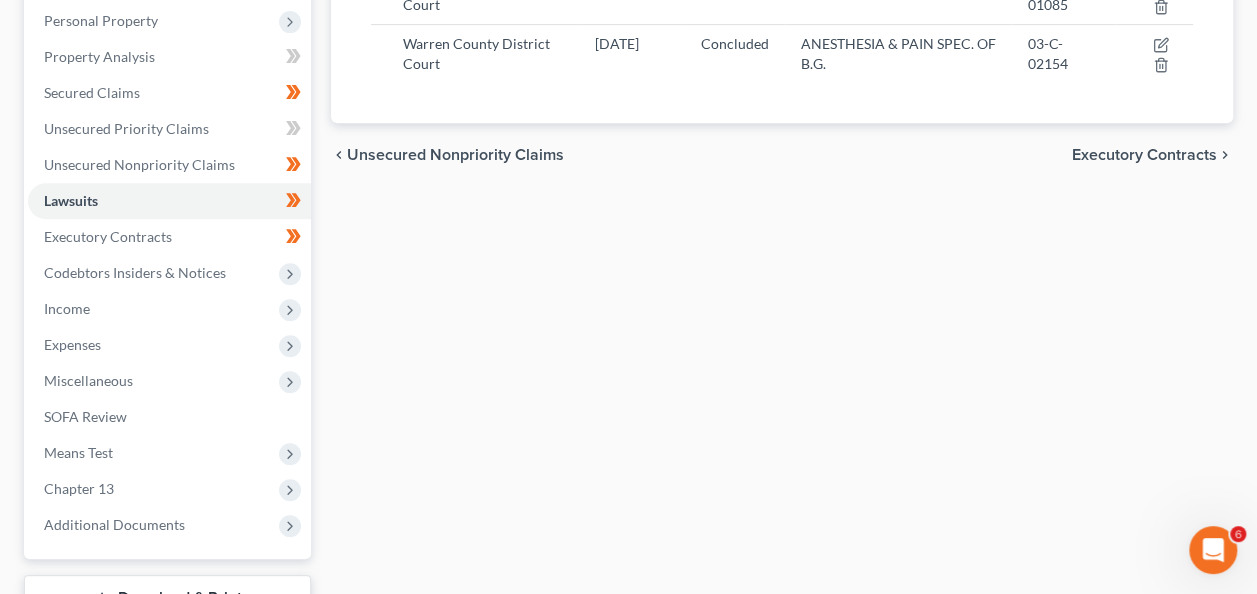 scroll, scrollTop: 348, scrollLeft: 0, axis: vertical 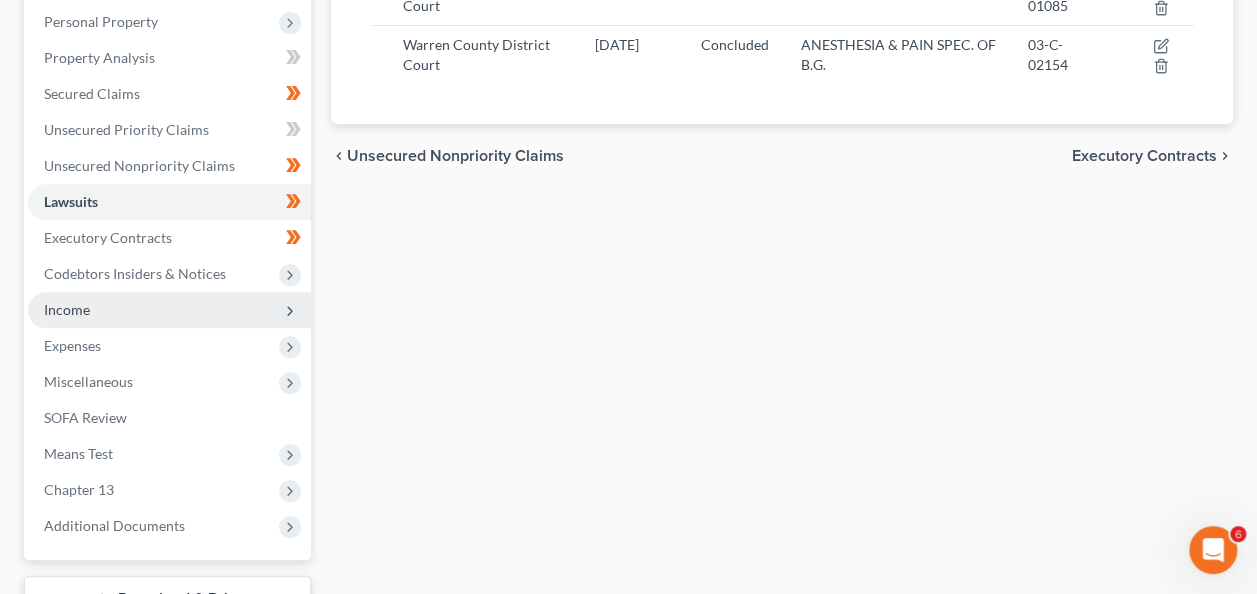 click on "Income" at bounding box center (169, 310) 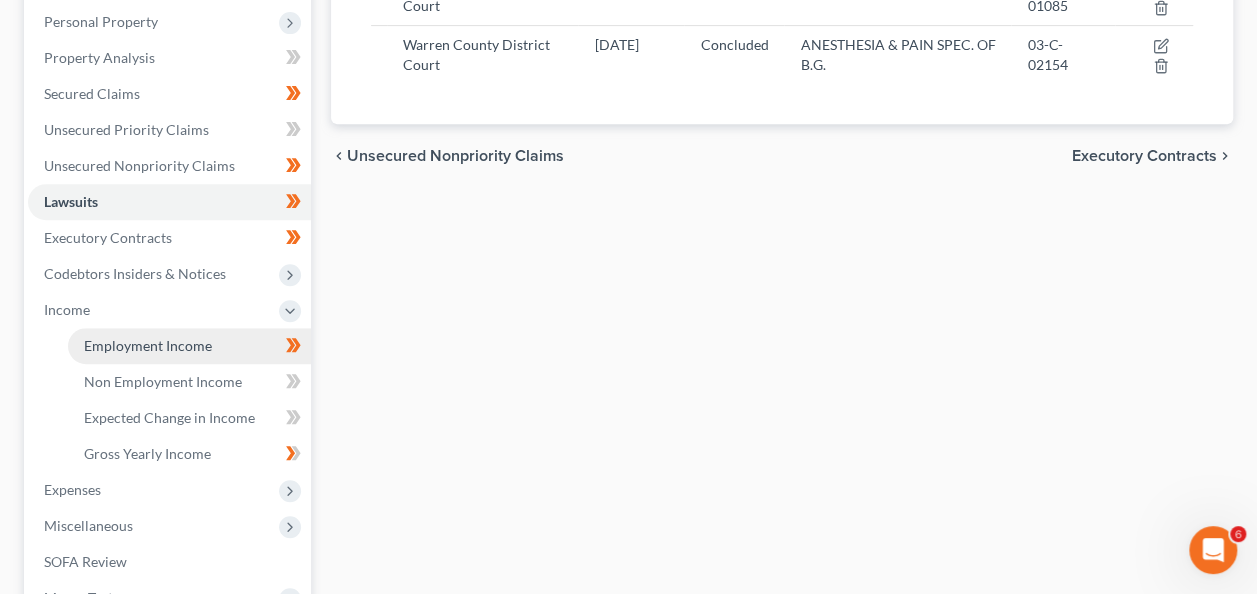 click on "Employment Income" at bounding box center [148, 345] 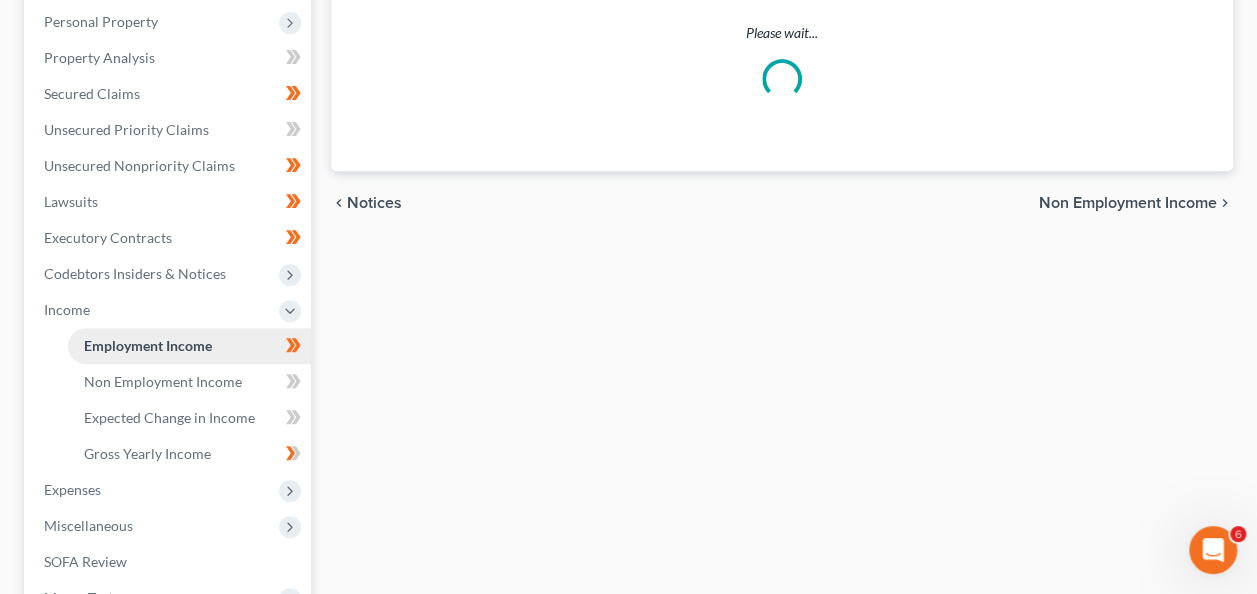 scroll, scrollTop: 0, scrollLeft: 0, axis: both 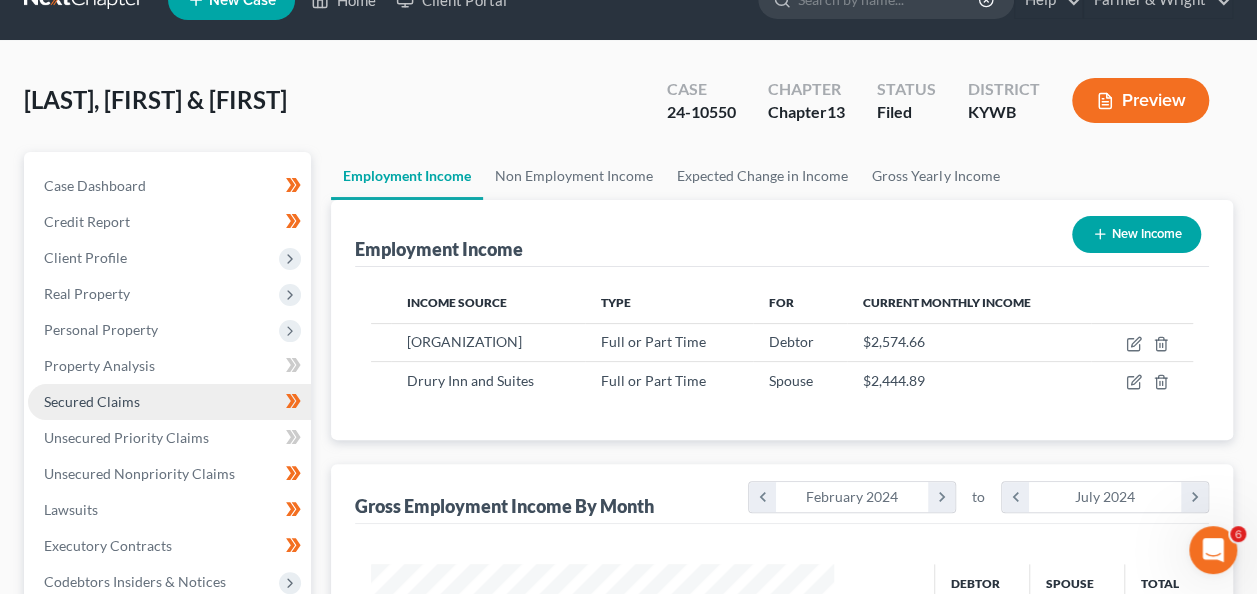 click on "Secured Claims" at bounding box center [169, 402] 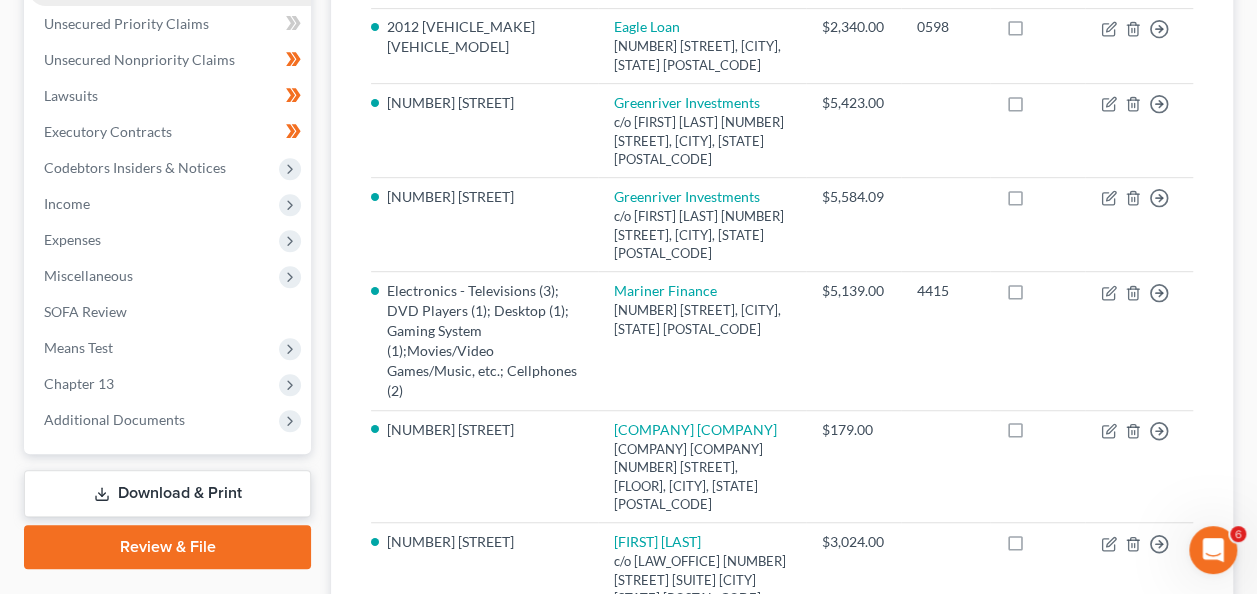 scroll, scrollTop: 452, scrollLeft: 0, axis: vertical 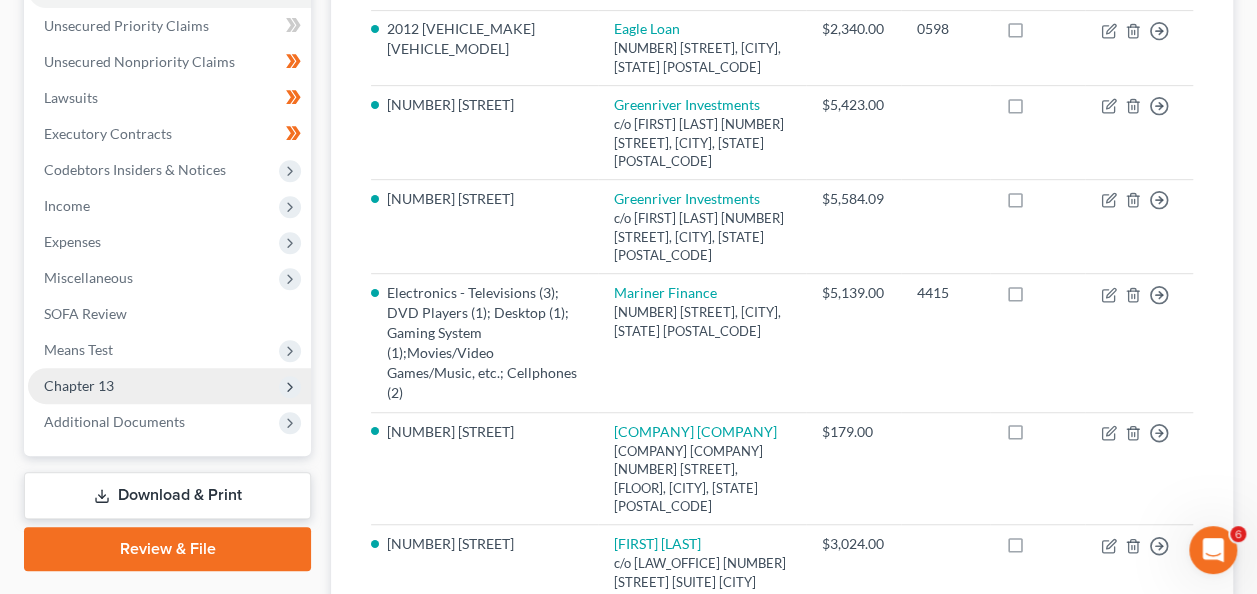 click on "Chapter 13" at bounding box center [169, 386] 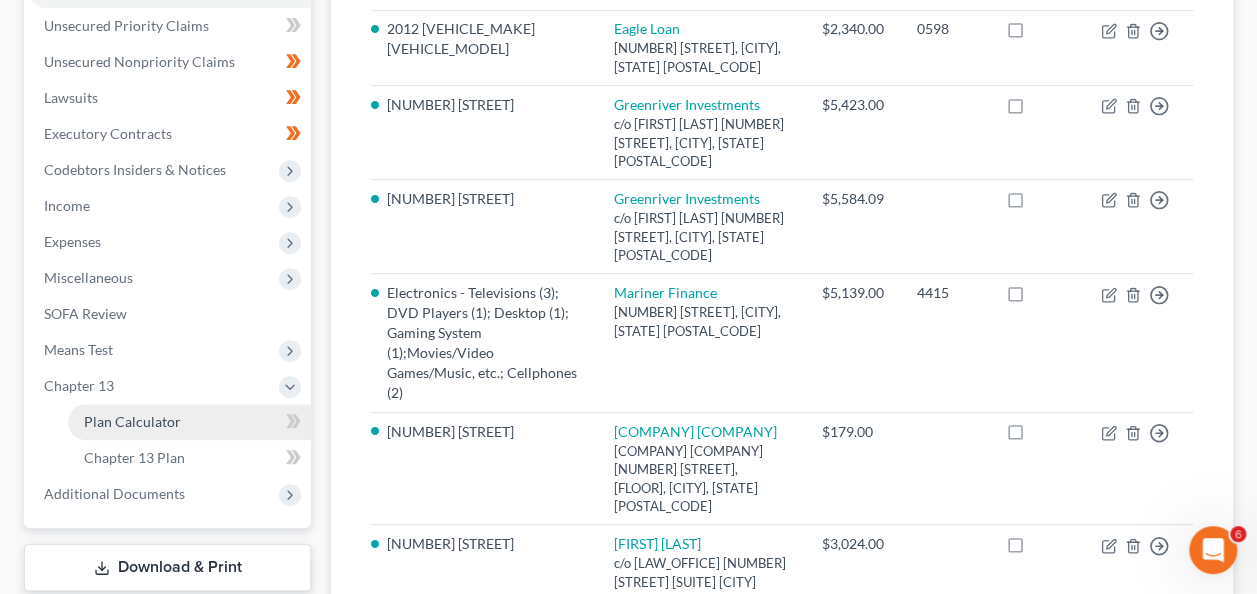 click on "Plan Calculator" at bounding box center (132, 421) 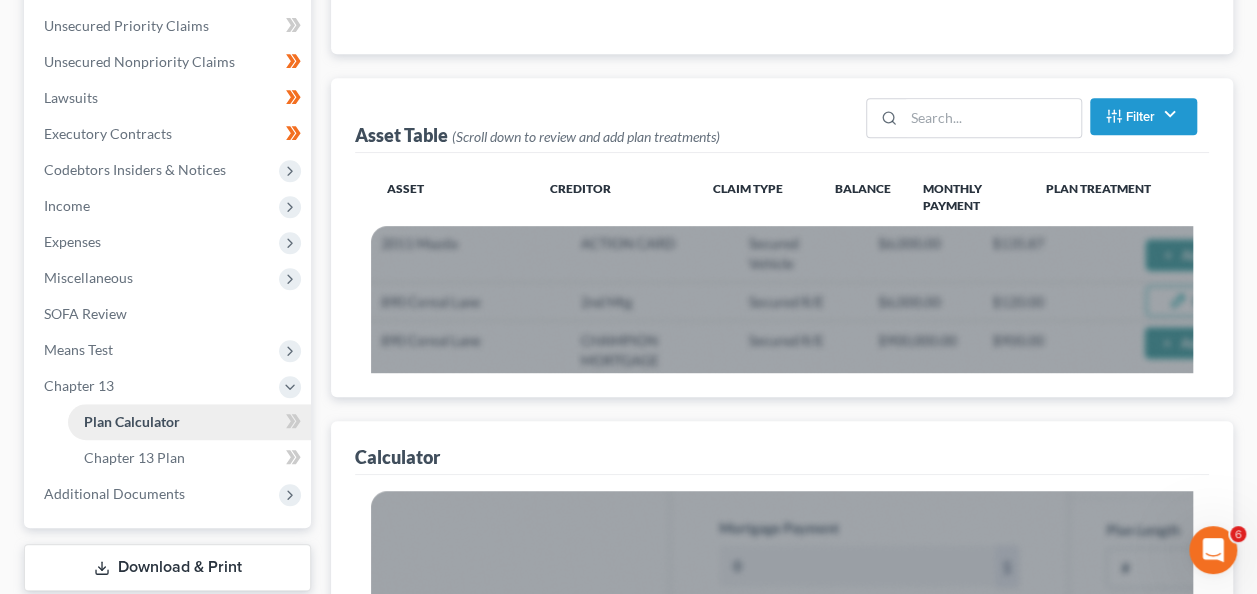 scroll, scrollTop: 0, scrollLeft: 0, axis: both 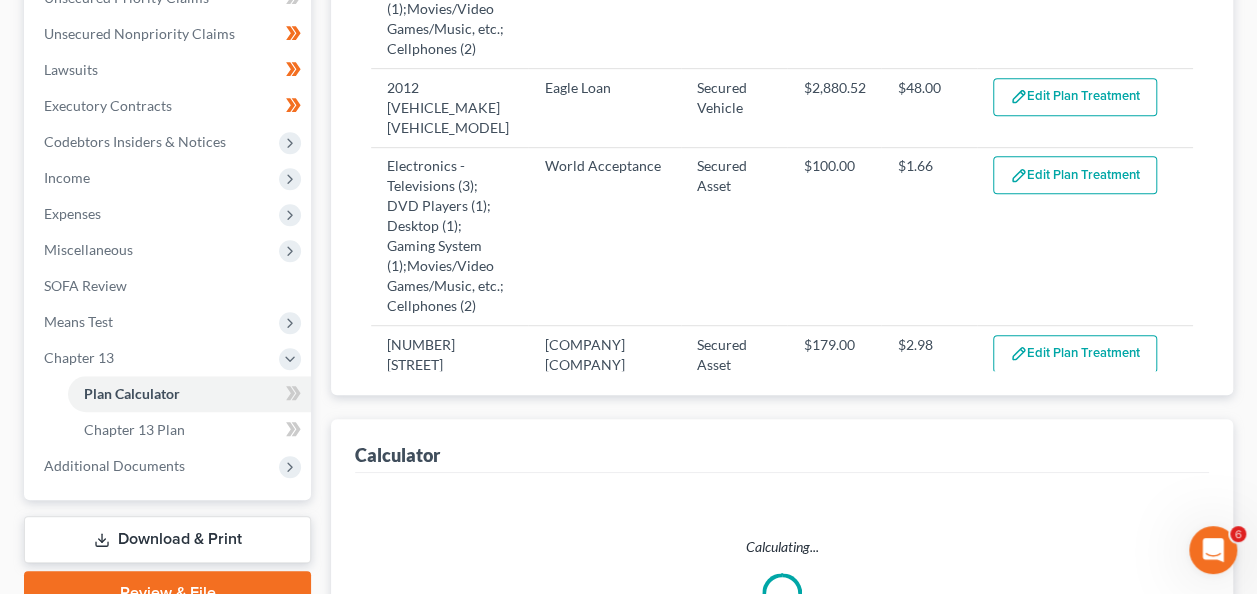 select on "59" 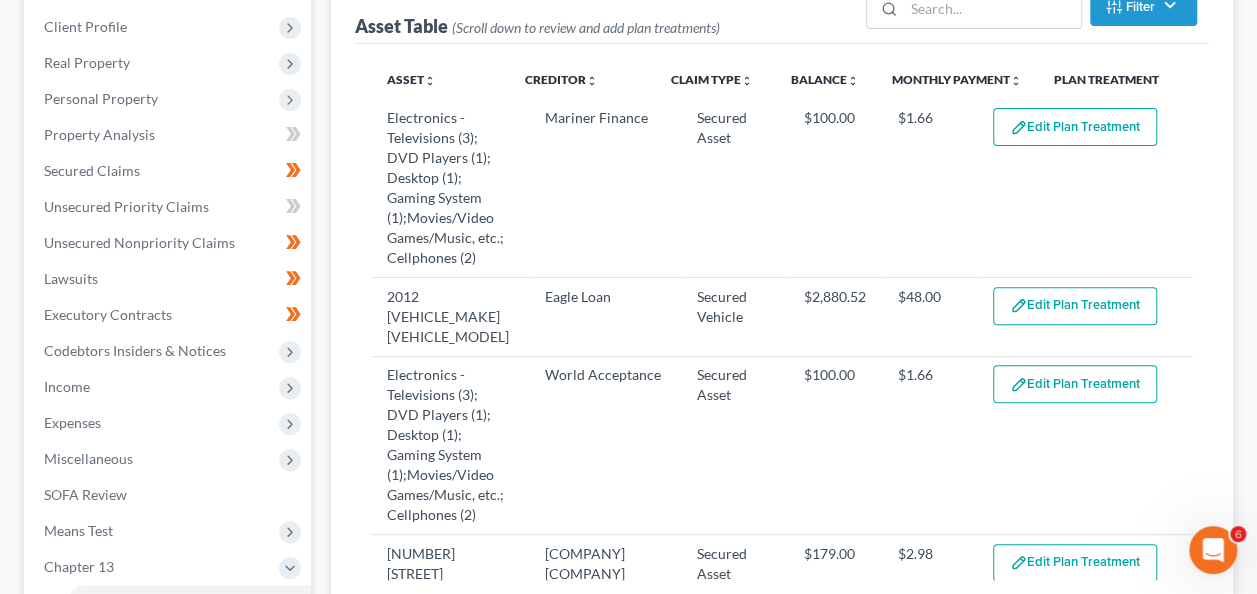 scroll, scrollTop: 272, scrollLeft: 0, axis: vertical 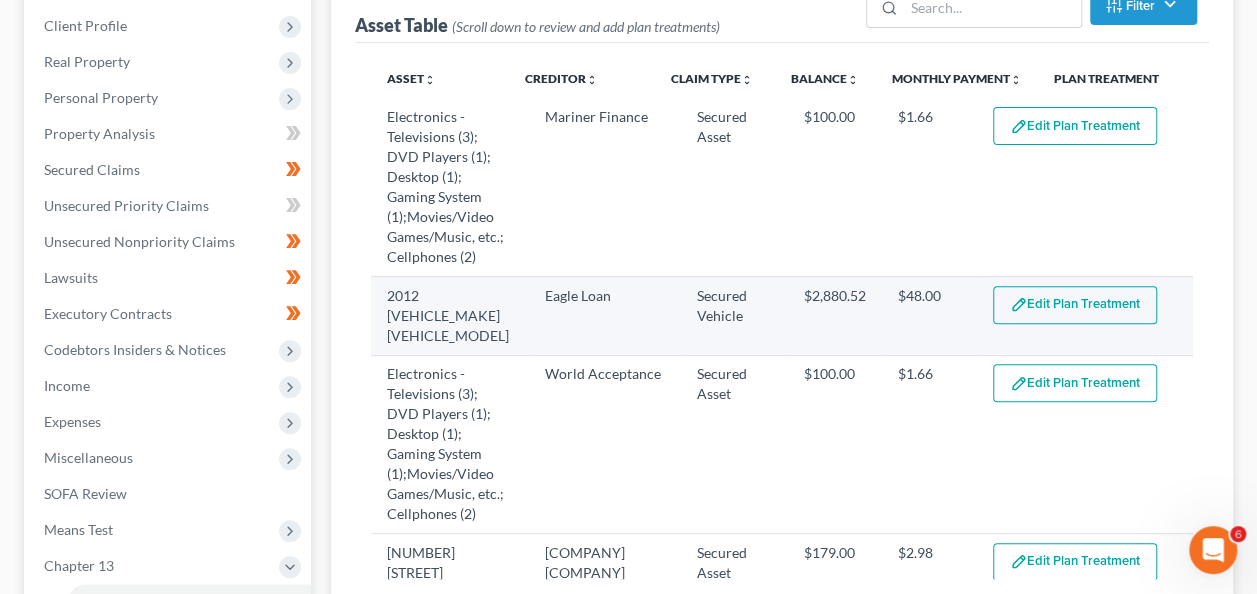 click on "Edit Plan Treatment" at bounding box center [1075, 305] 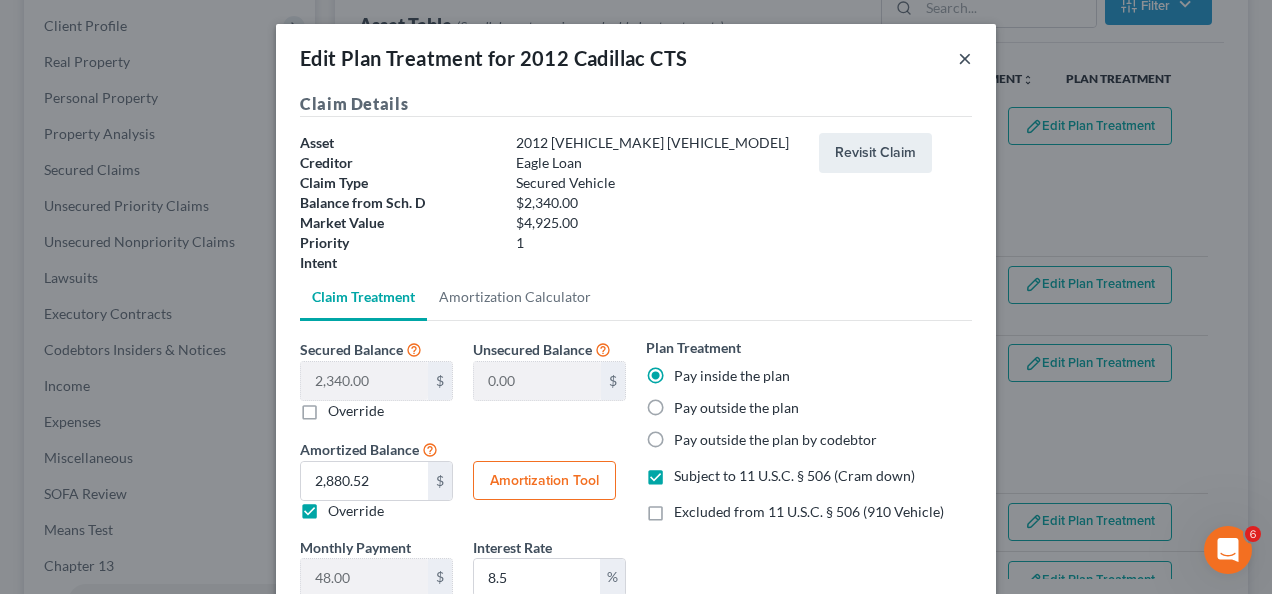 click on "×" at bounding box center (965, 58) 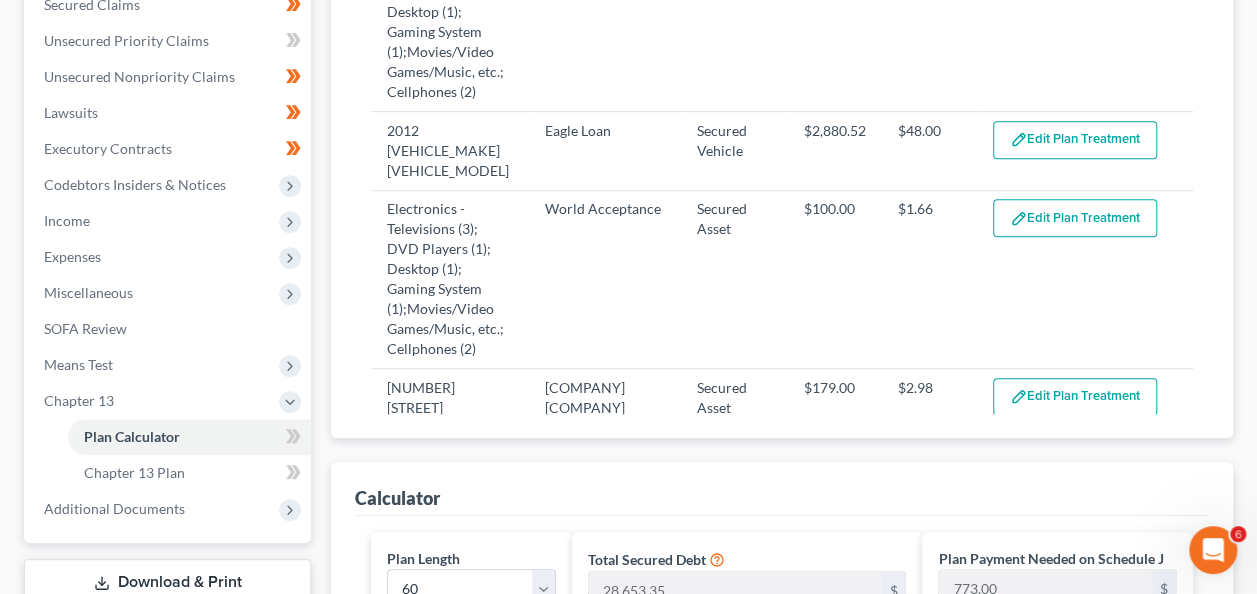 scroll, scrollTop: 438, scrollLeft: 0, axis: vertical 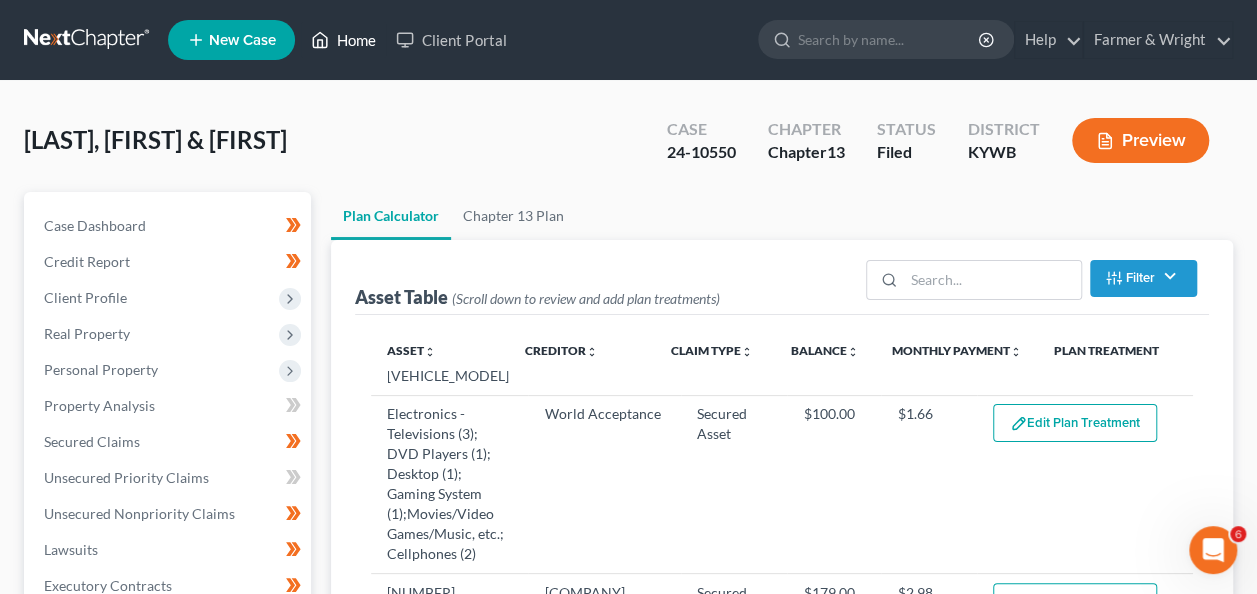 click on "Home" at bounding box center [343, 40] 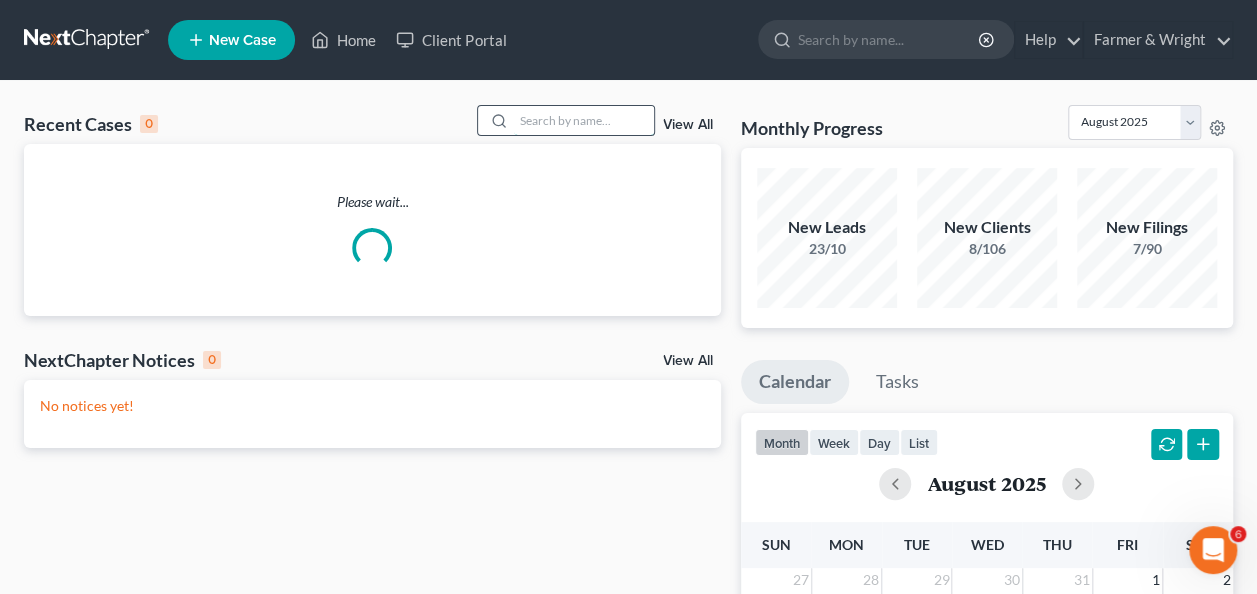 click at bounding box center (584, 120) 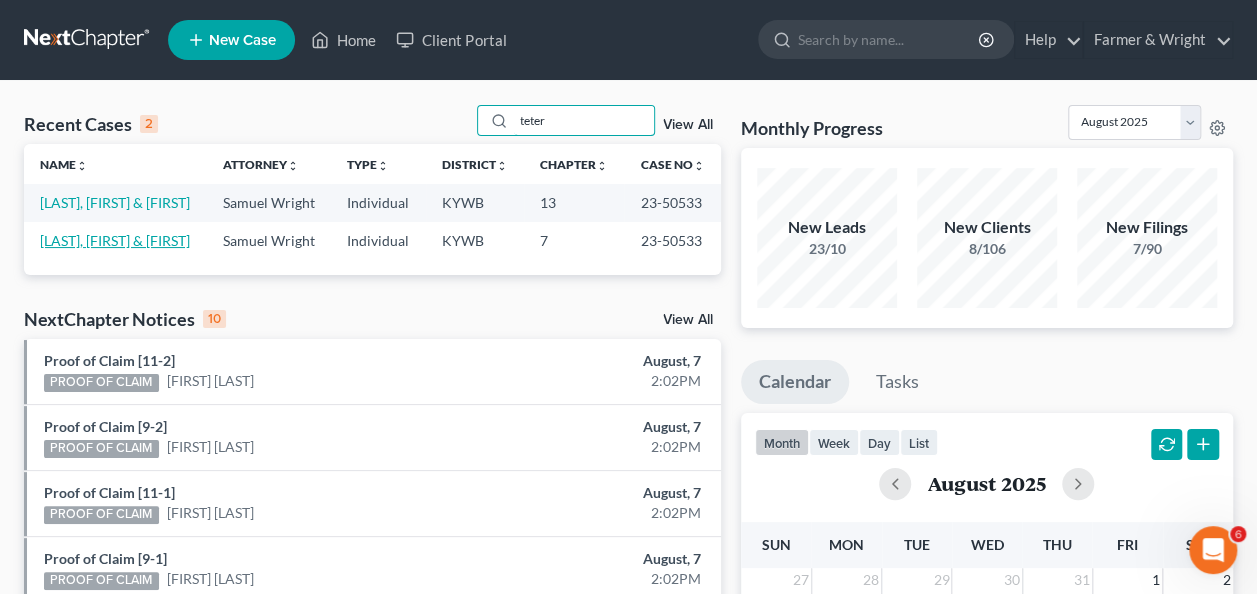 type on "teter" 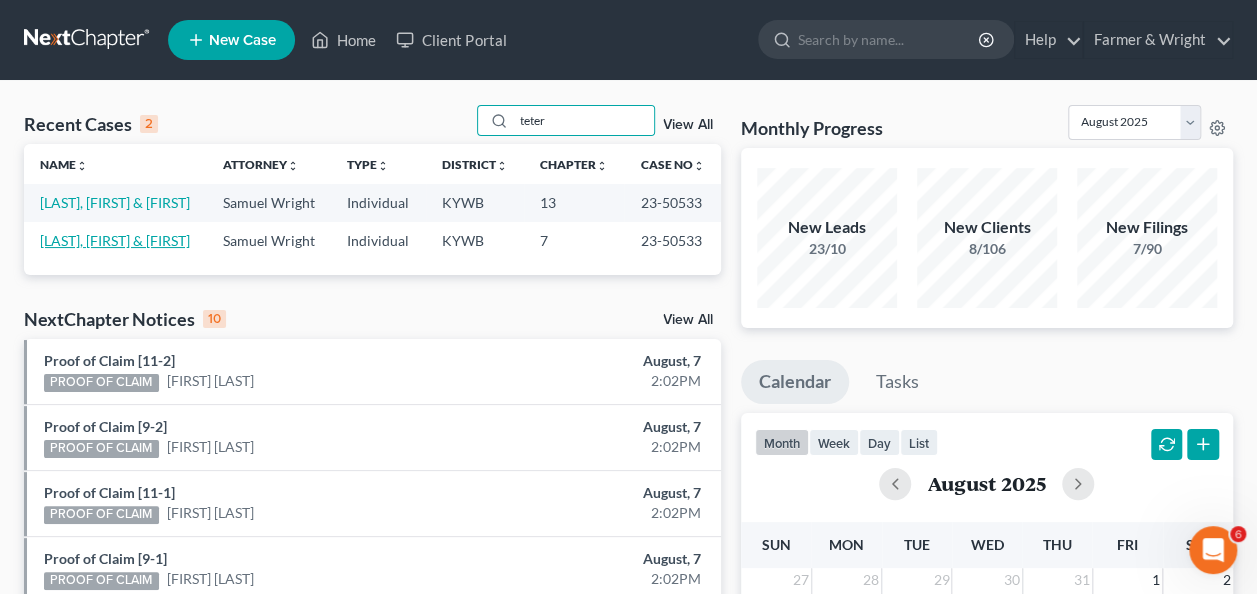 click on "[LAST], [FIRST] & [FIRST]" at bounding box center (115, 240) 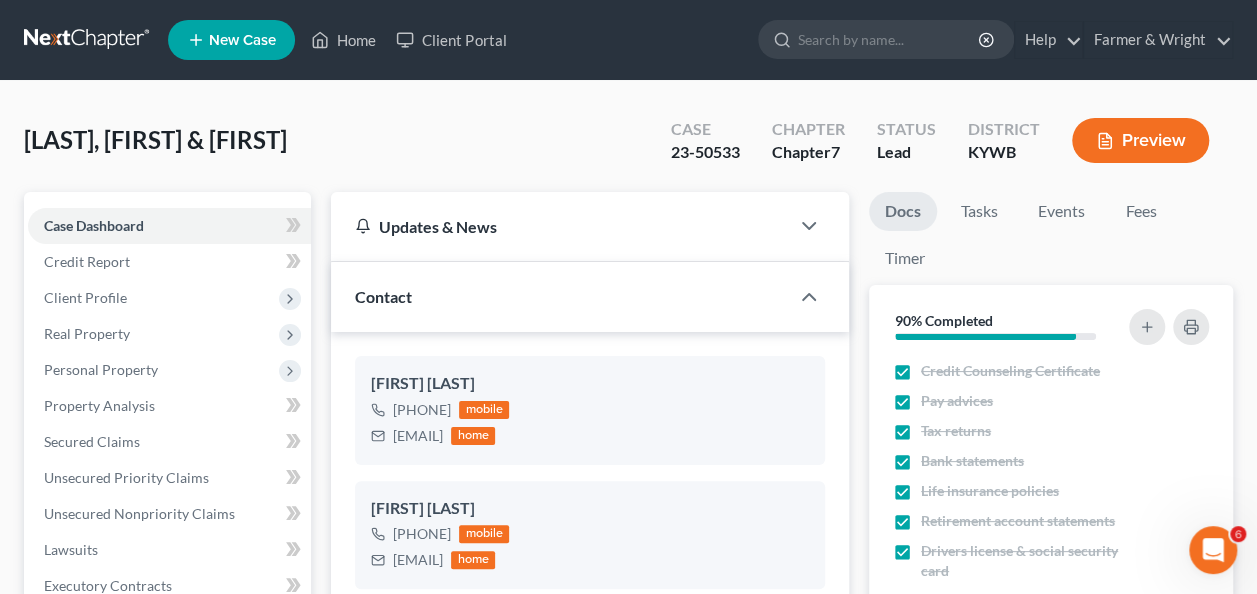 scroll, scrollTop: 373, scrollLeft: 0, axis: vertical 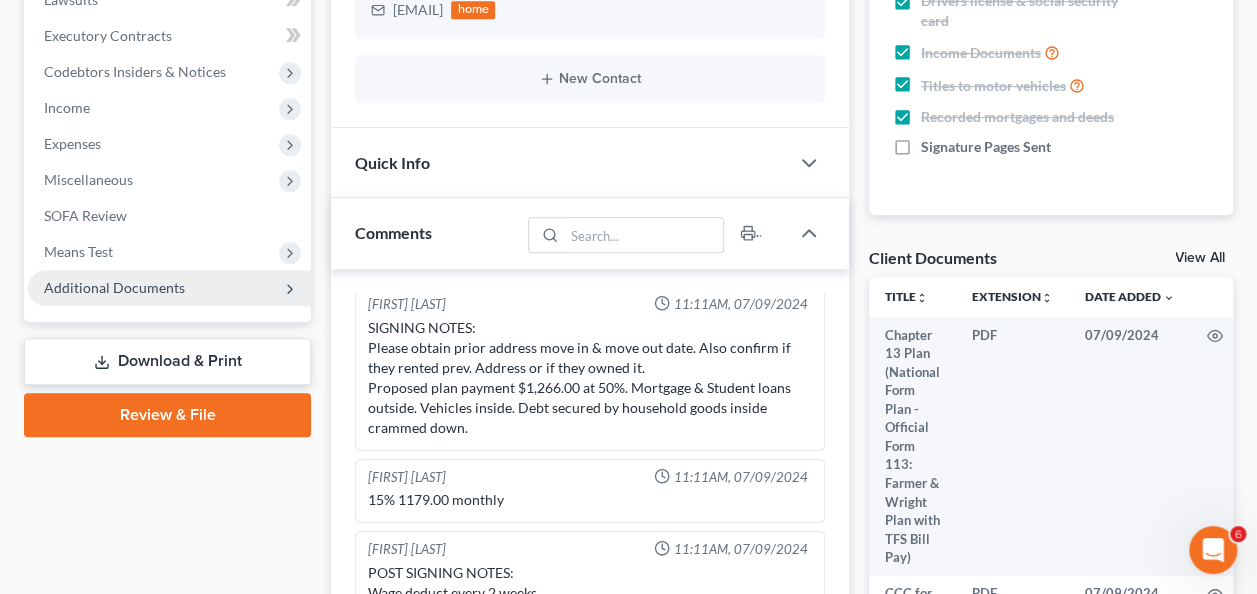click on "Additional Documents" at bounding box center (114, 287) 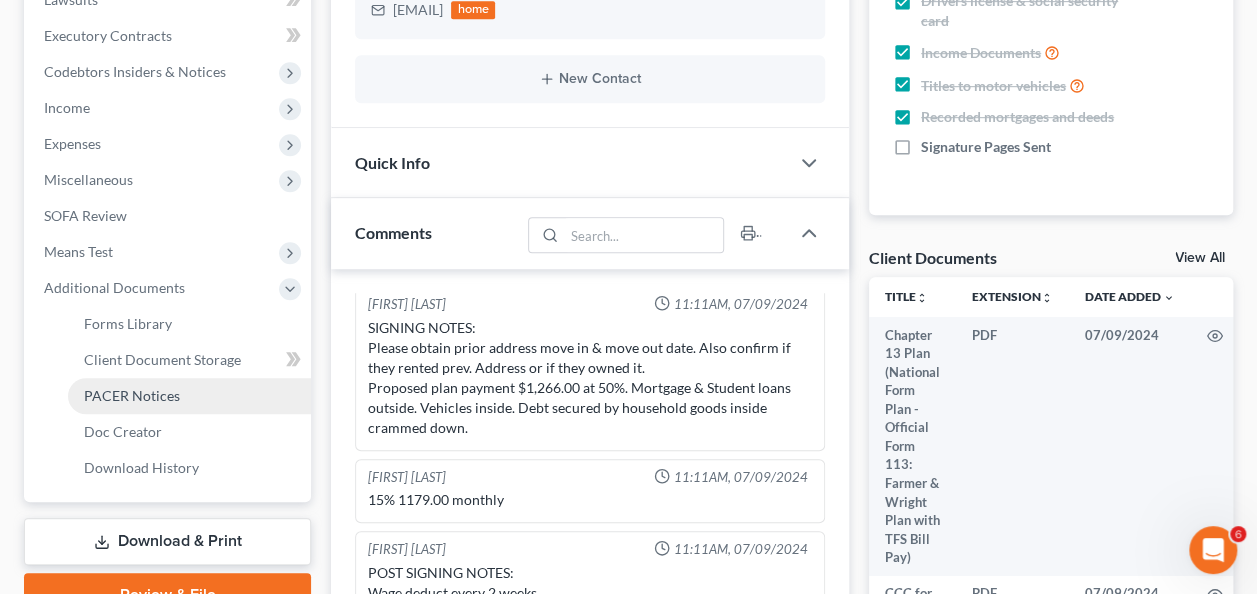 click on "PACER Notices" at bounding box center [132, 395] 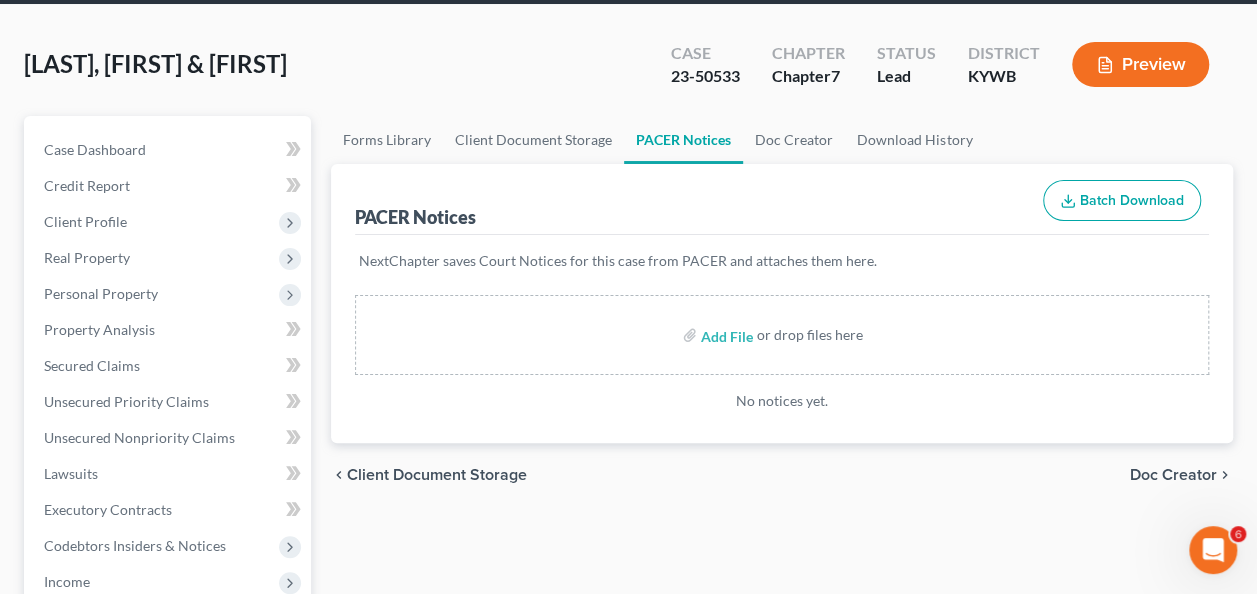 scroll, scrollTop: 0, scrollLeft: 0, axis: both 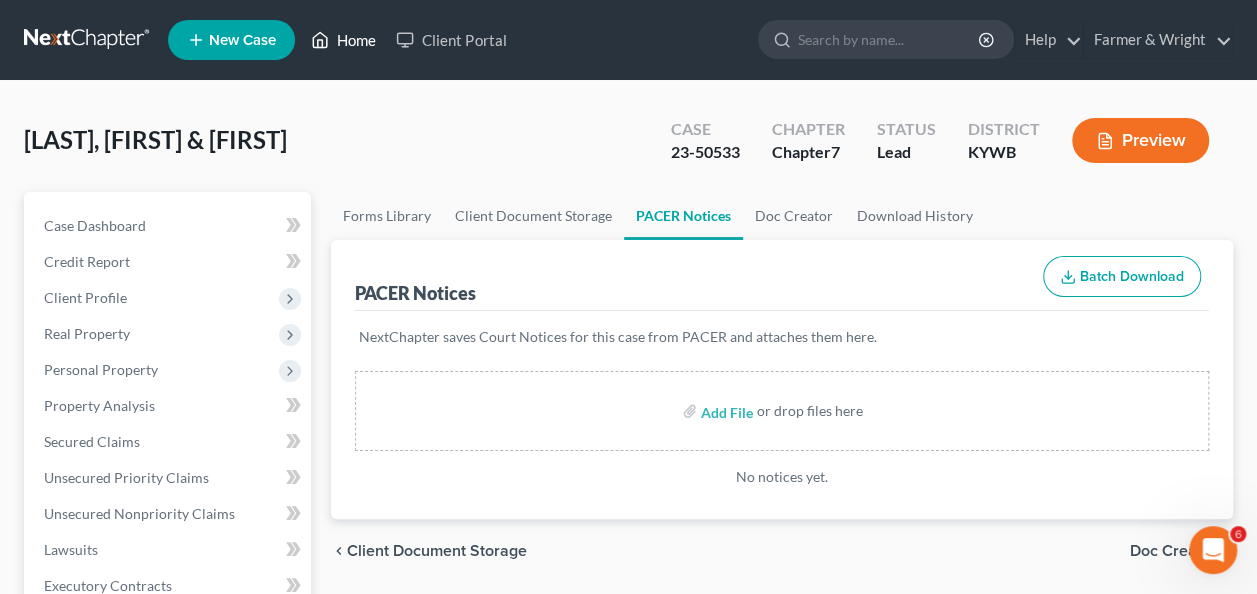 click on "Home" at bounding box center [343, 40] 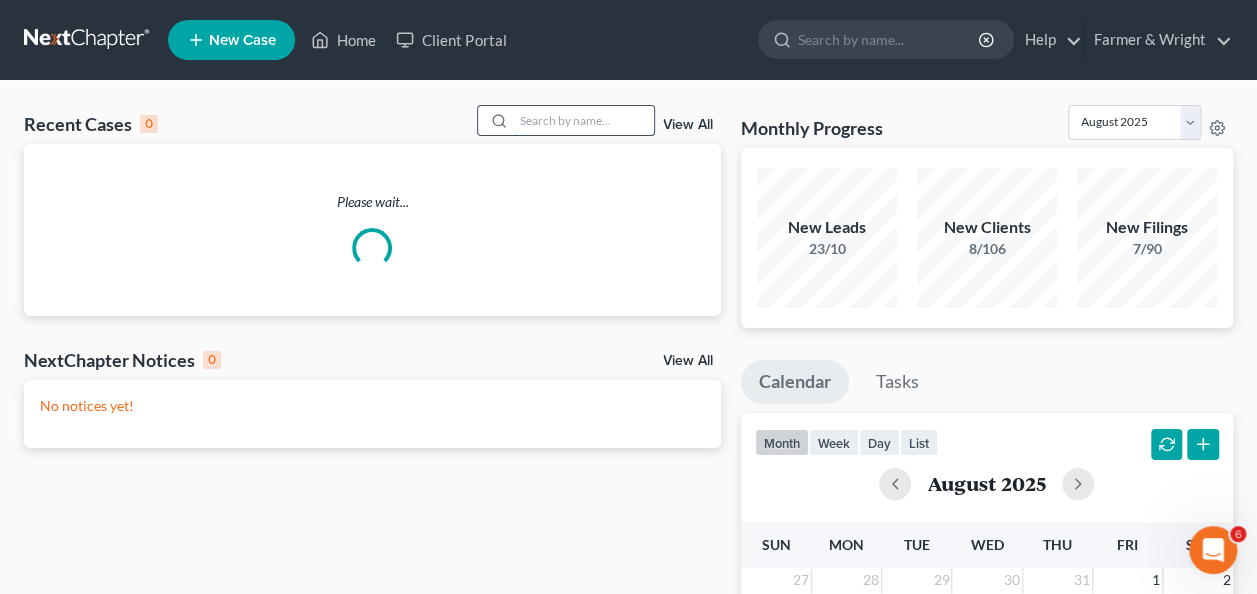click at bounding box center (584, 120) 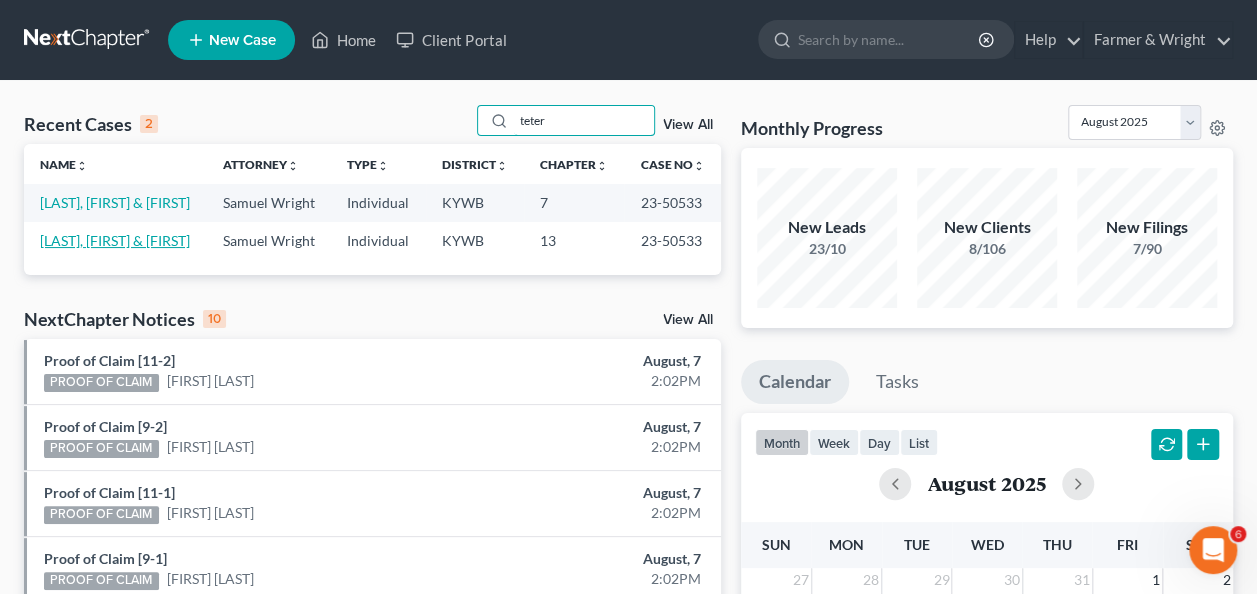 type on "teter" 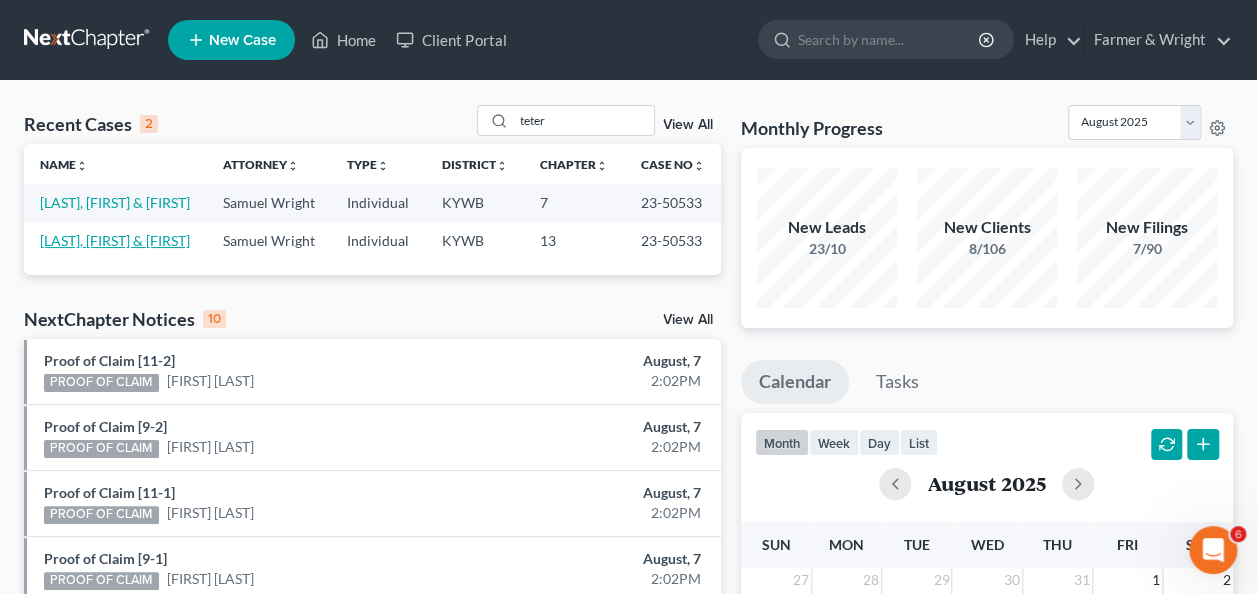 click on "[LAST], [FIRST] & [FIRST]" at bounding box center (115, 240) 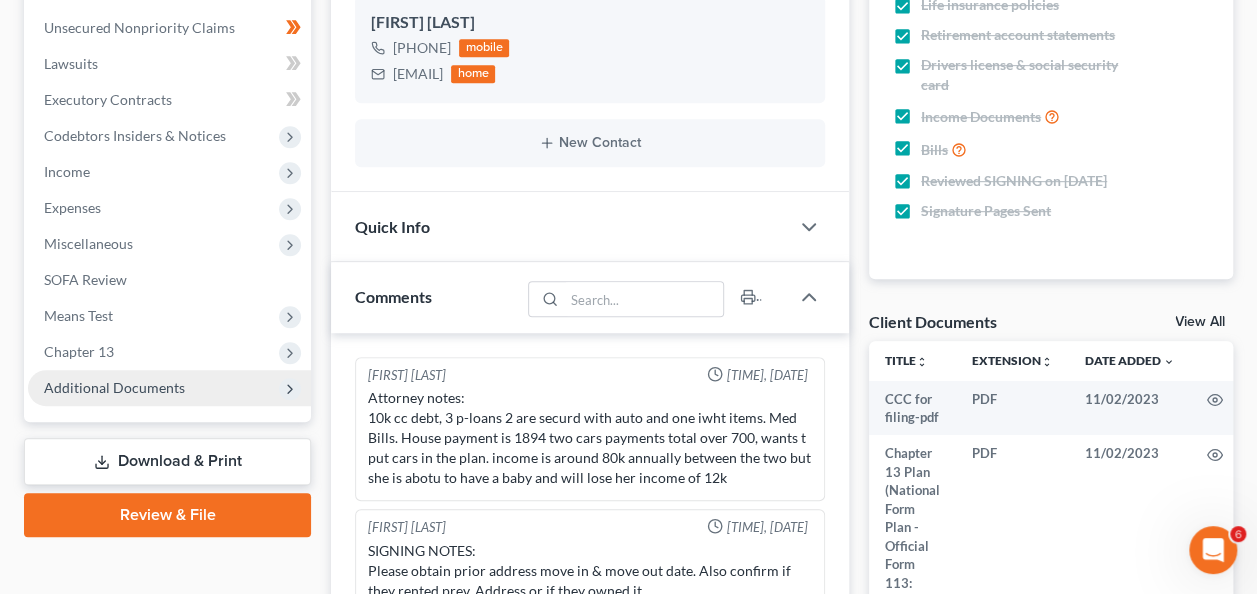 scroll, scrollTop: 505, scrollLeft: 0, axis: vertical 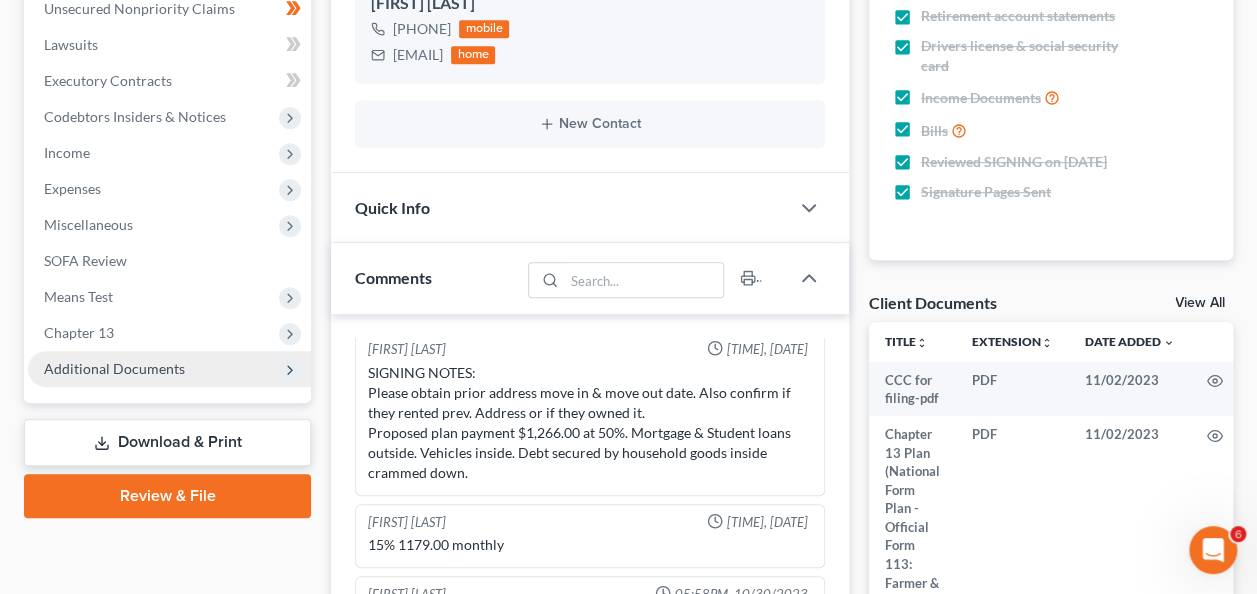 click on "Additional Documents" at bounding box center (114, 368) 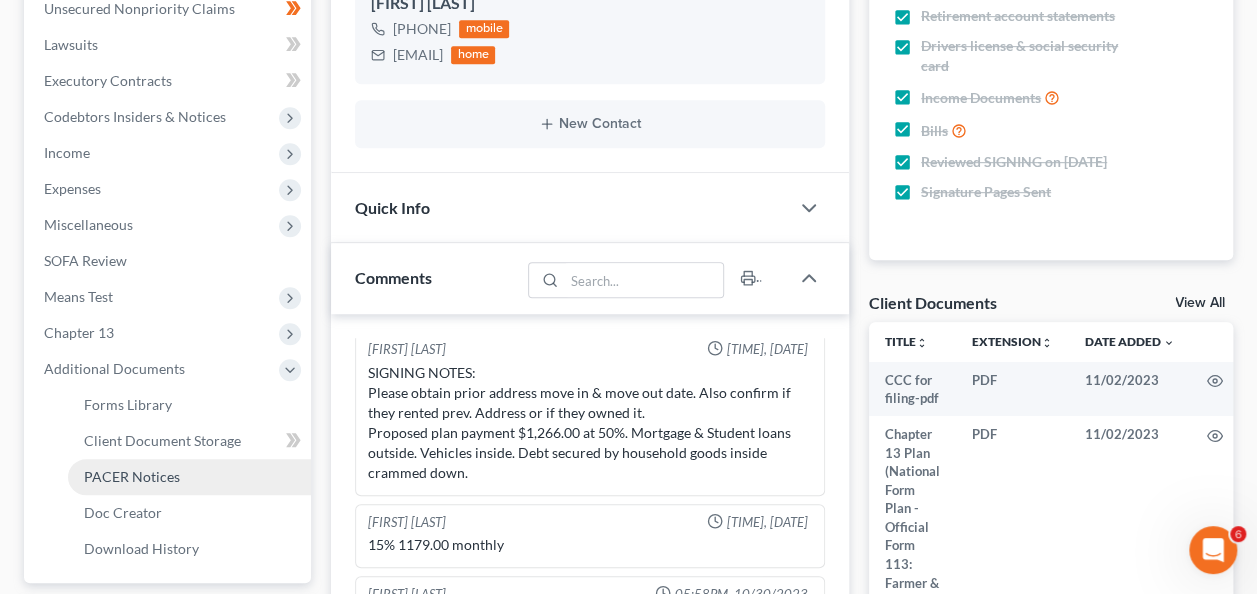 click on "PACER Notices" at bounding box center (189, 477) 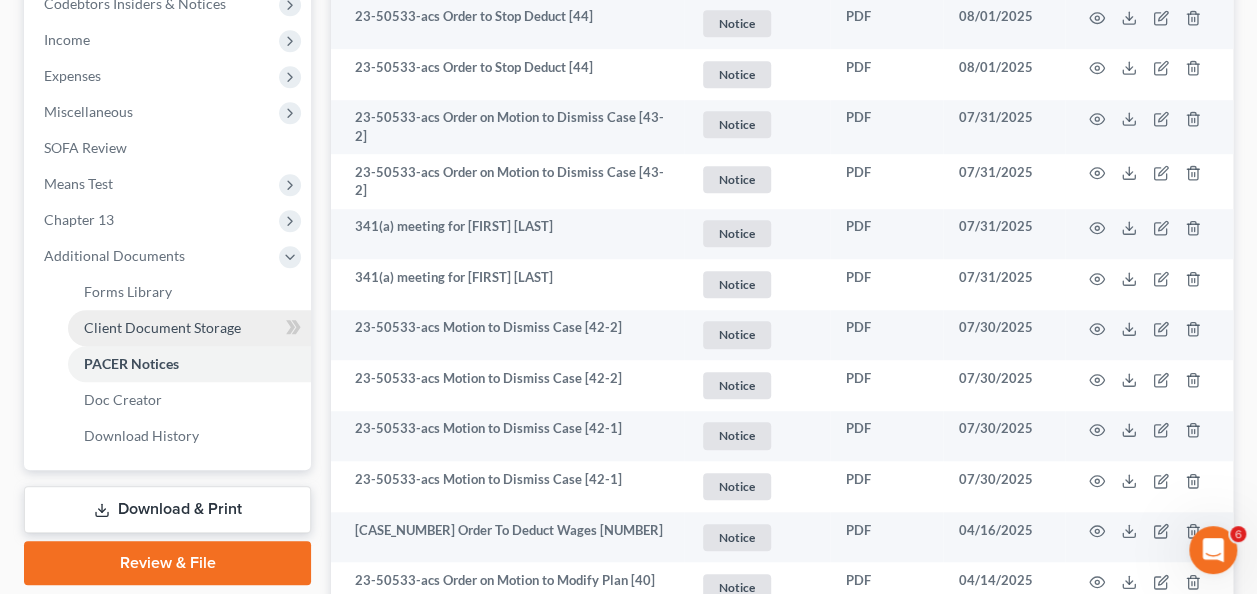 scroll, scrollTop: 617, scrollLeft: 0, axis: vertical 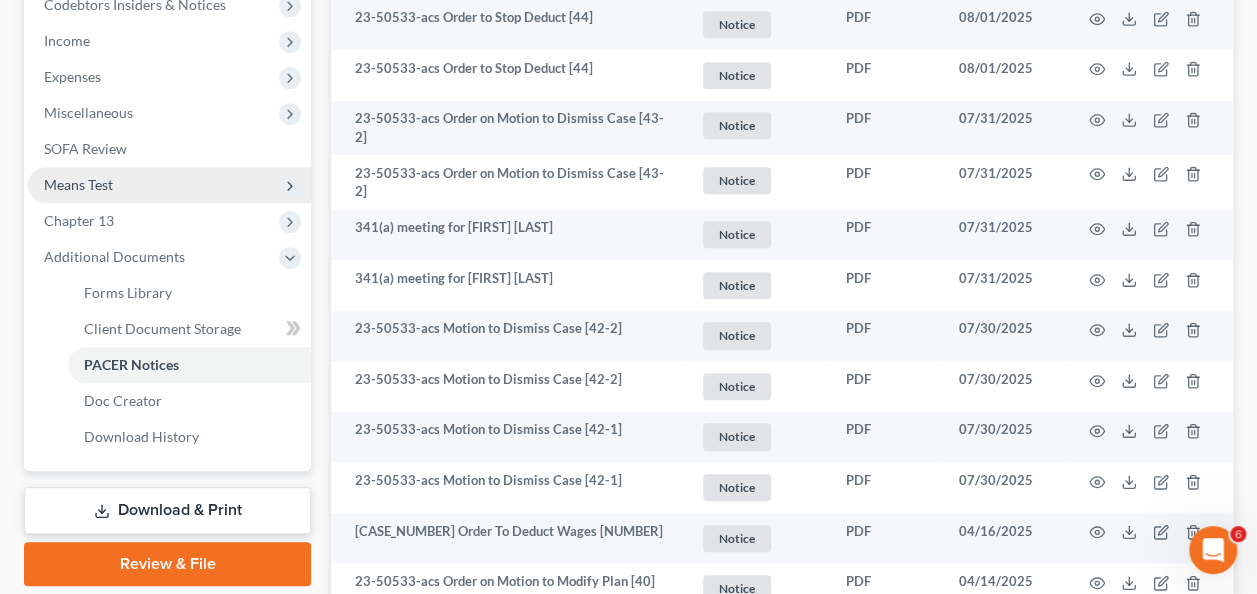 click on "Means Test" at bounding box center [78, 184] 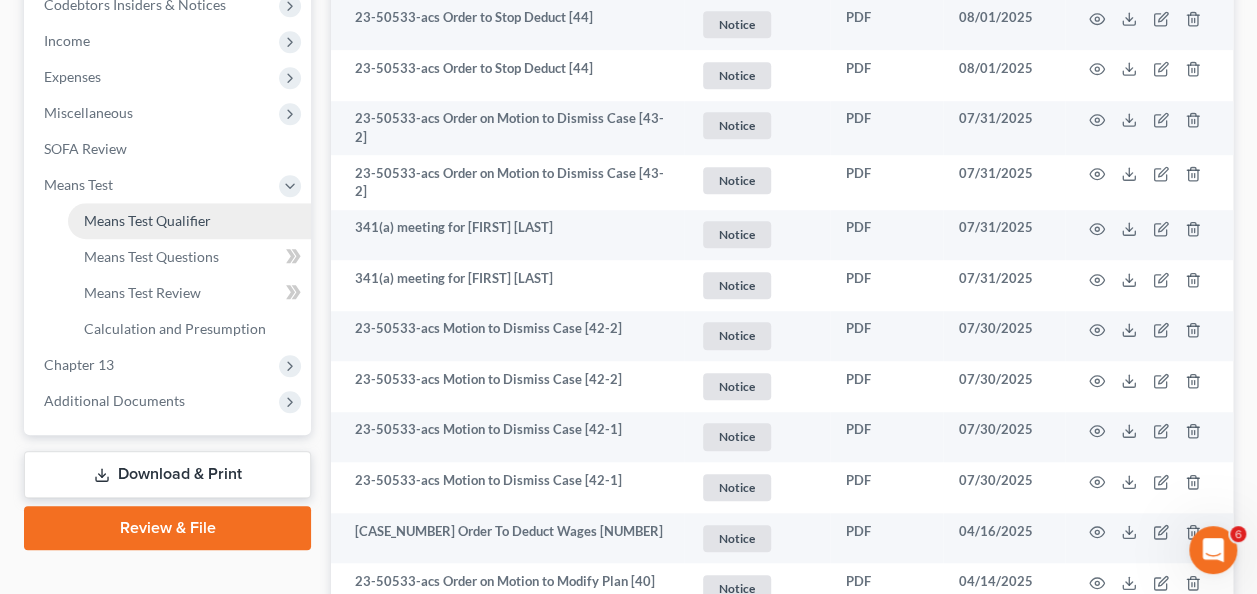 click on "Means Test Qualifier" at bounding box center (147, 220) 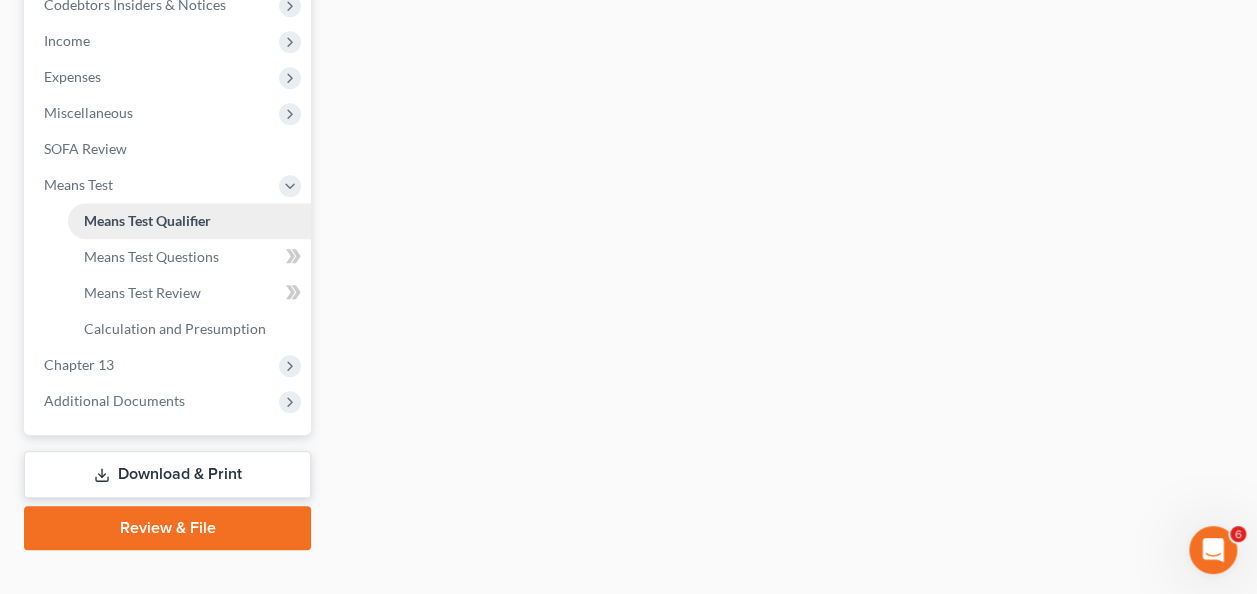 scroll, scrollTop: 0, scrollLeft: 0, axis: both 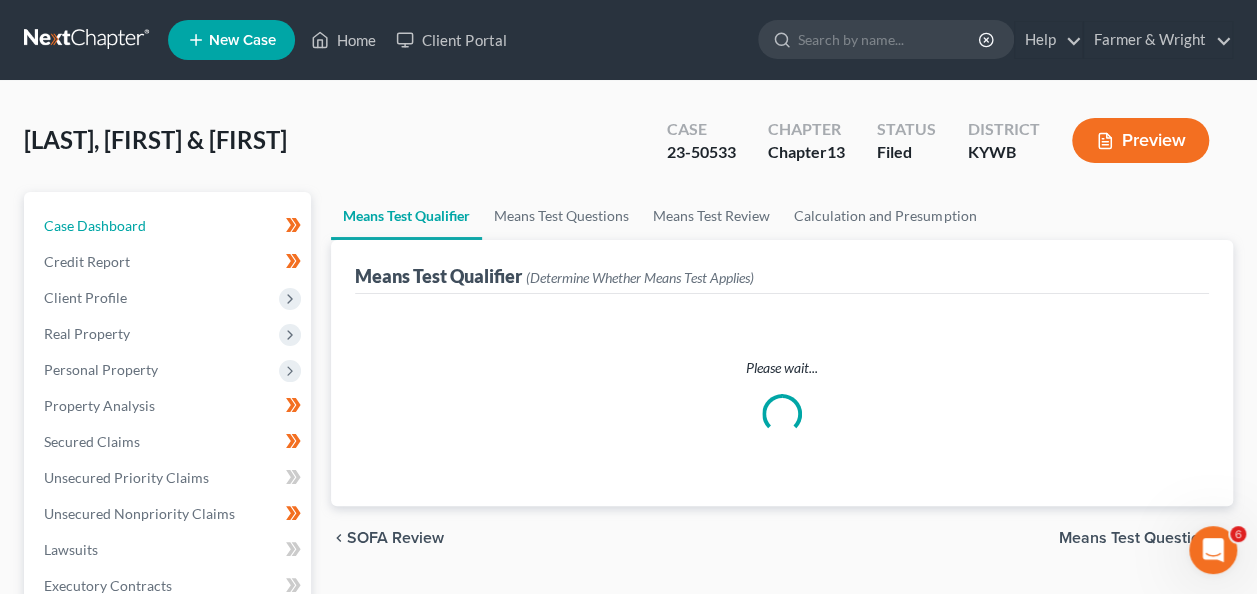 click on "Case Dashboard" at bounding box center [169, 226] 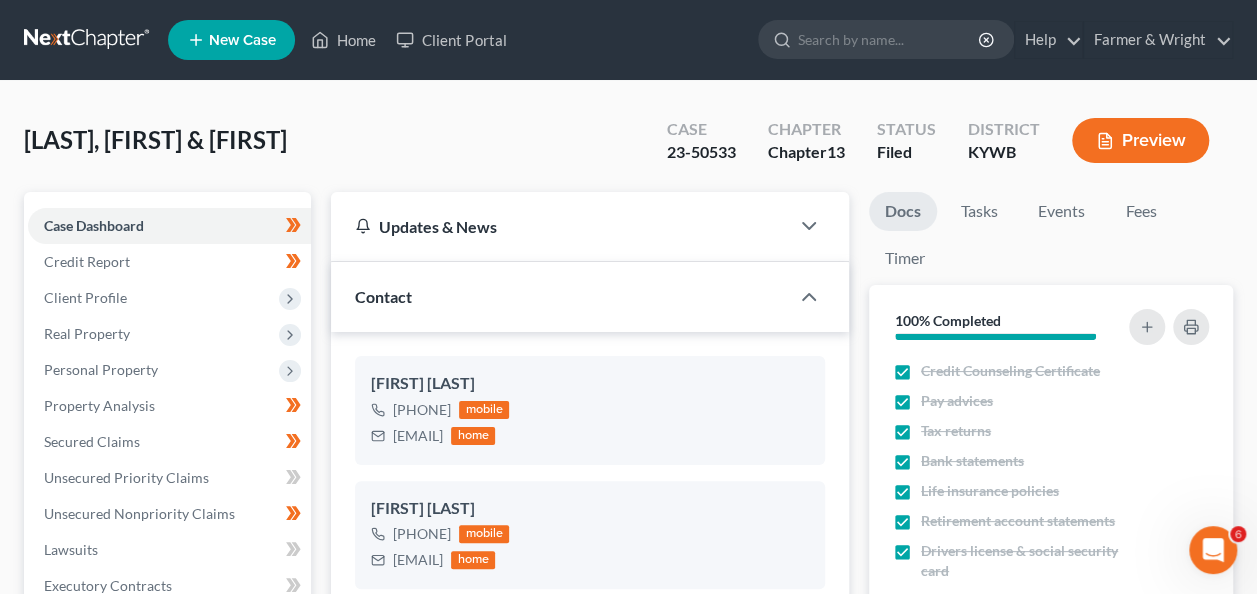 scroll, scrollTop: 453, scrollLeft: 0, axis: vertical 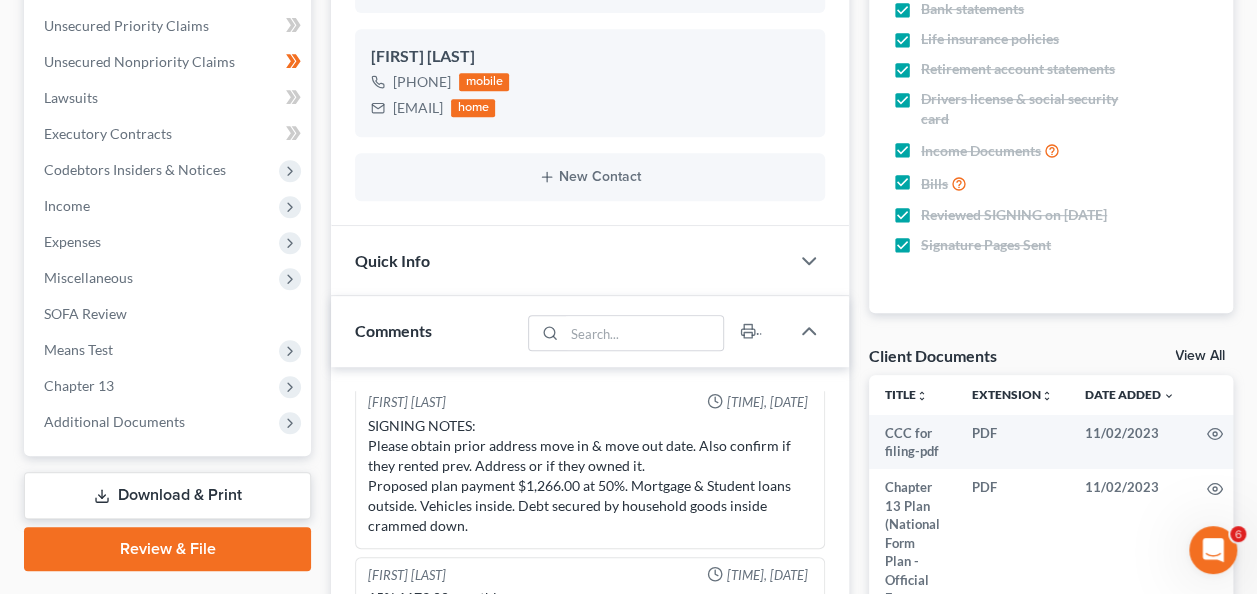 click on "[FIRST] [LAST] [PHONE] mobile [EMAIL] home [FIRST] [LAST] [PHONE] mobile [EMAIL] home New Contact" at bounding box center (590, 53) 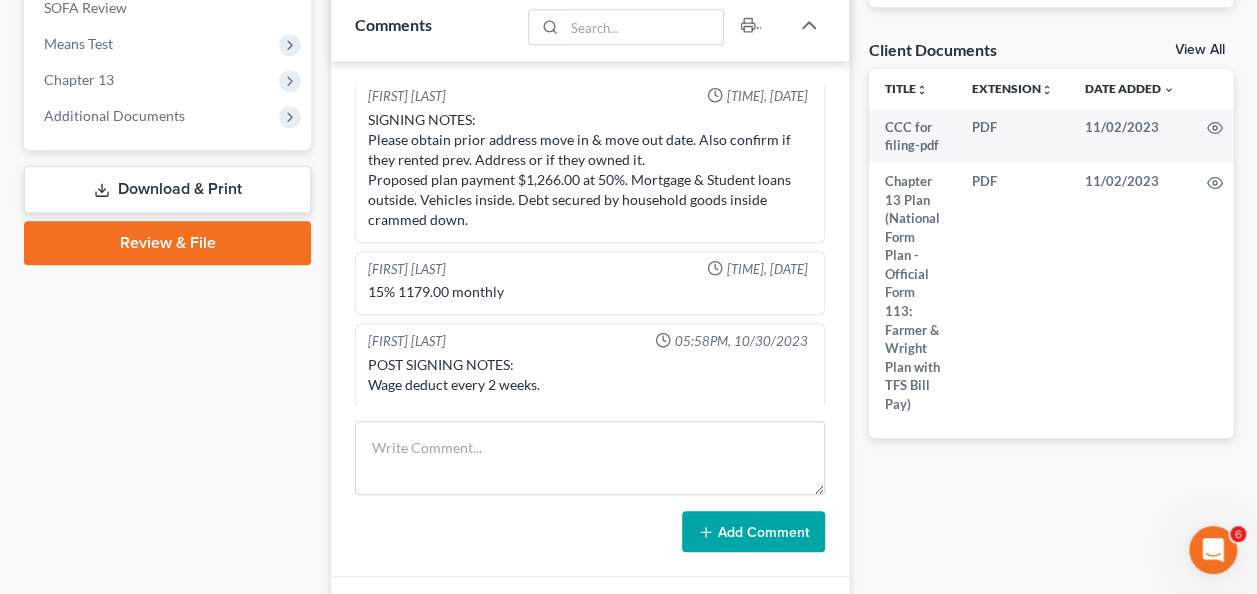 scroll, scrollTop: 547, scrollLeft: 0, axis: vertical 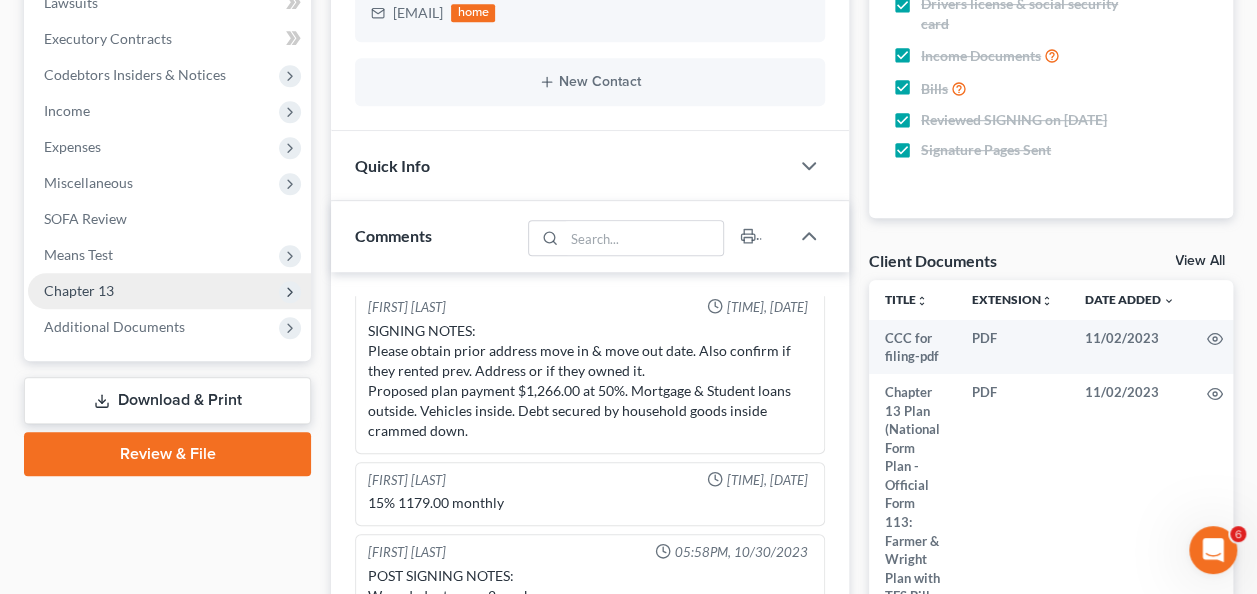 click on "Chapter 13" at bounding box center [169, 291] 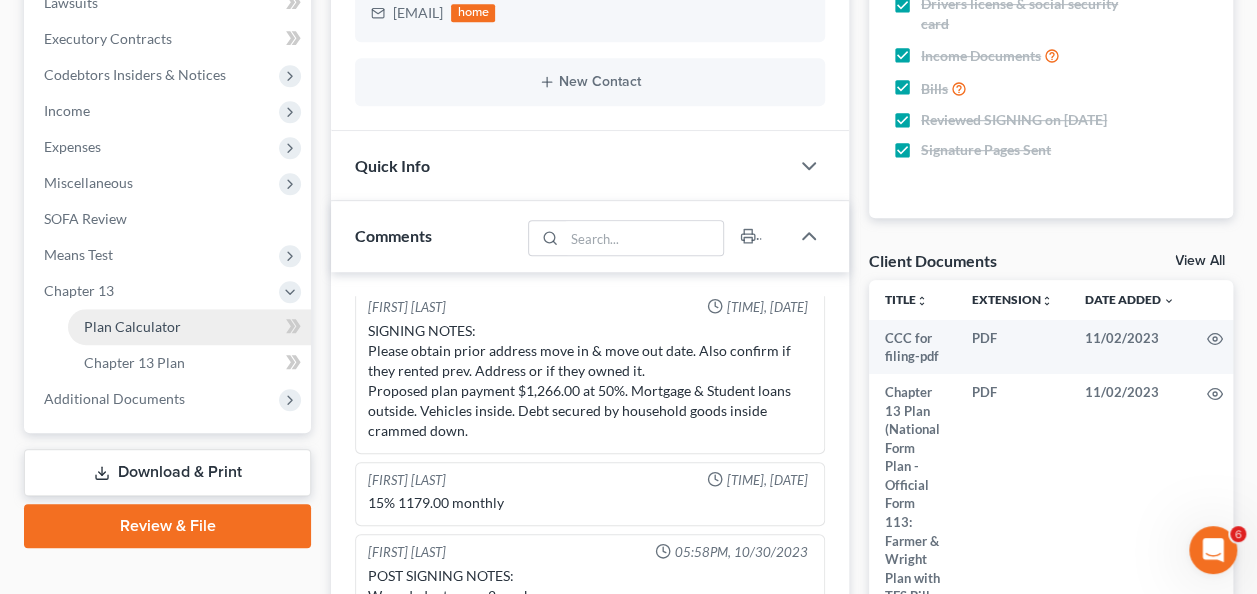 click on "Plan Calculator" at bounding box center (132, 326) 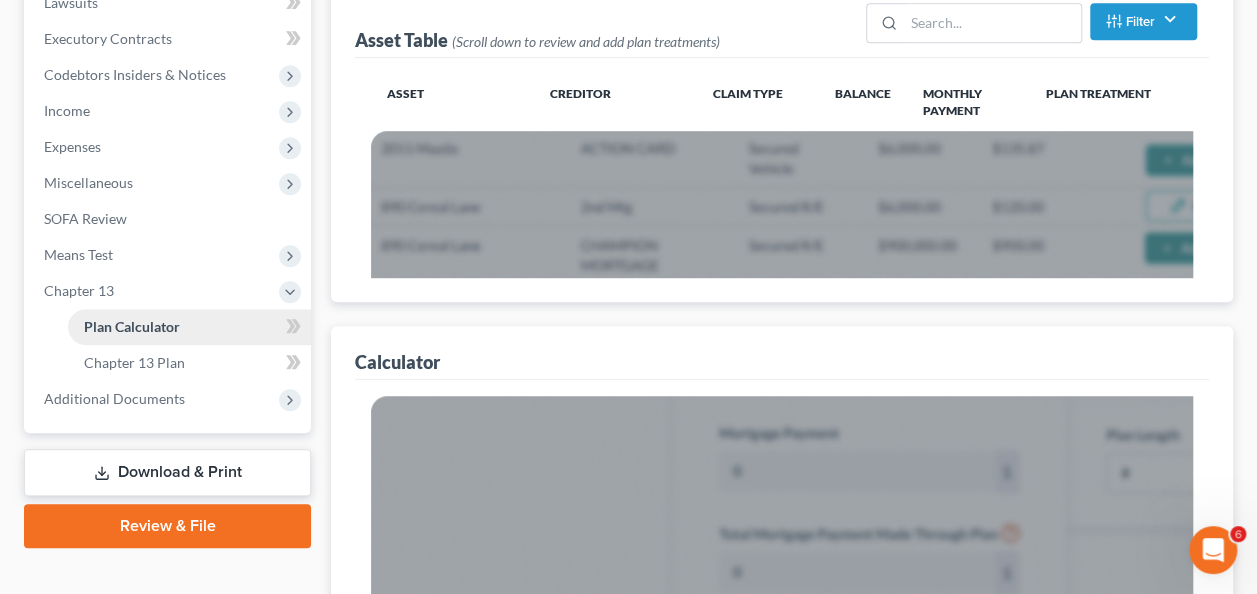 scroll, scrollTop: 0, scrollLeft: 0, axis: both 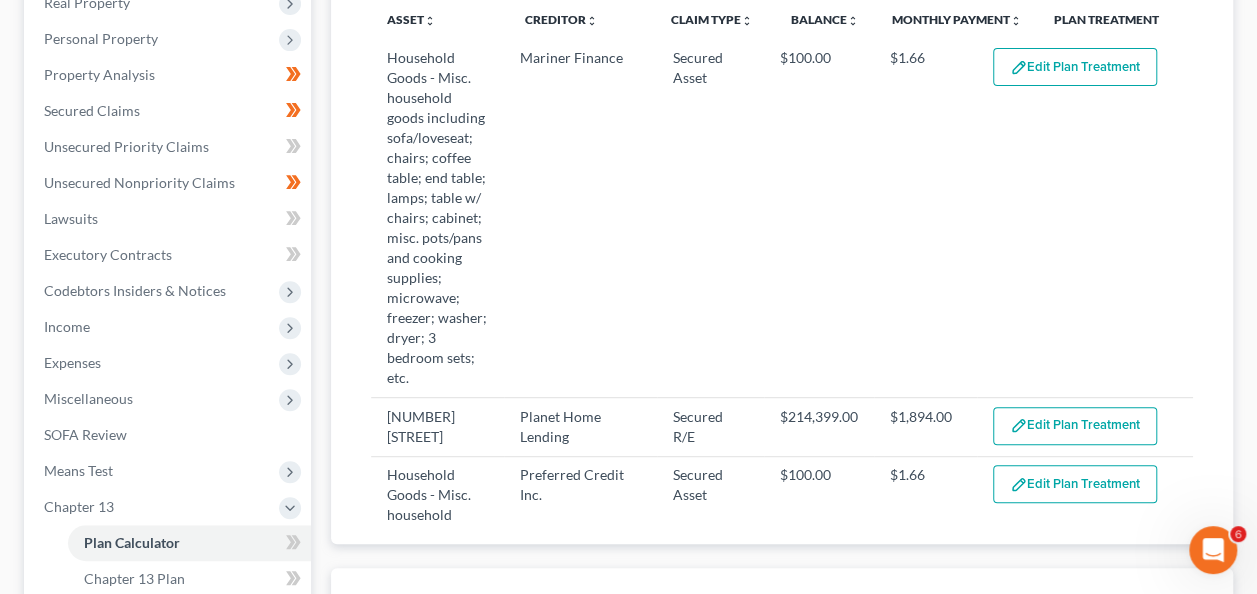 select on "59" 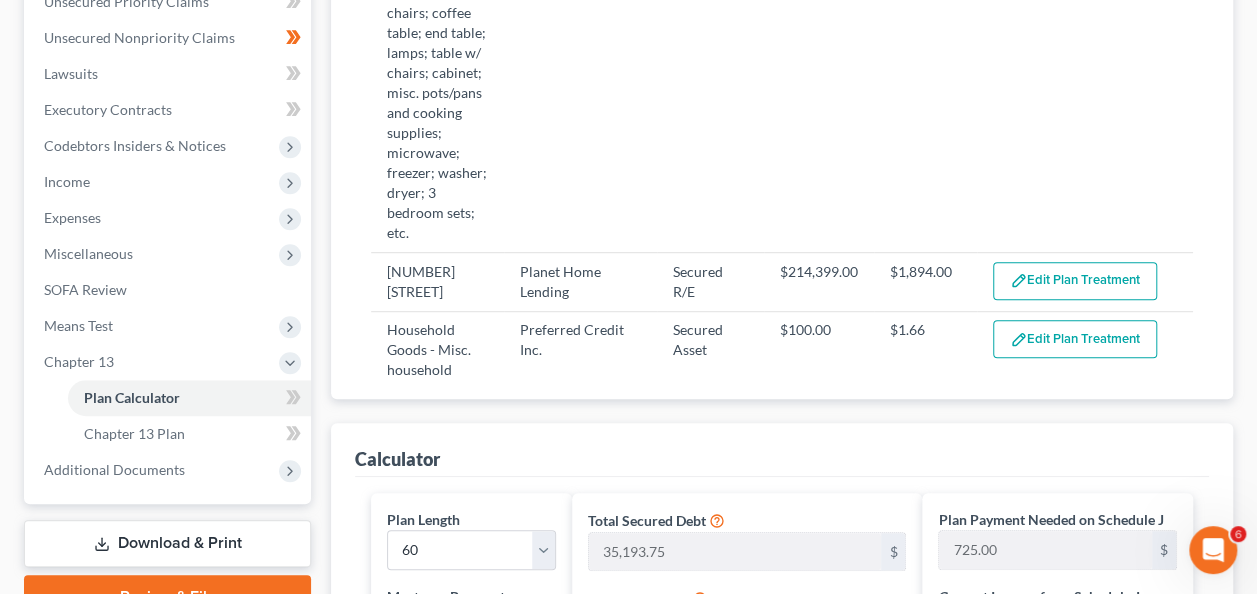 scroll, scrollTop: 481, scrollLeft: 0, axis: vertical 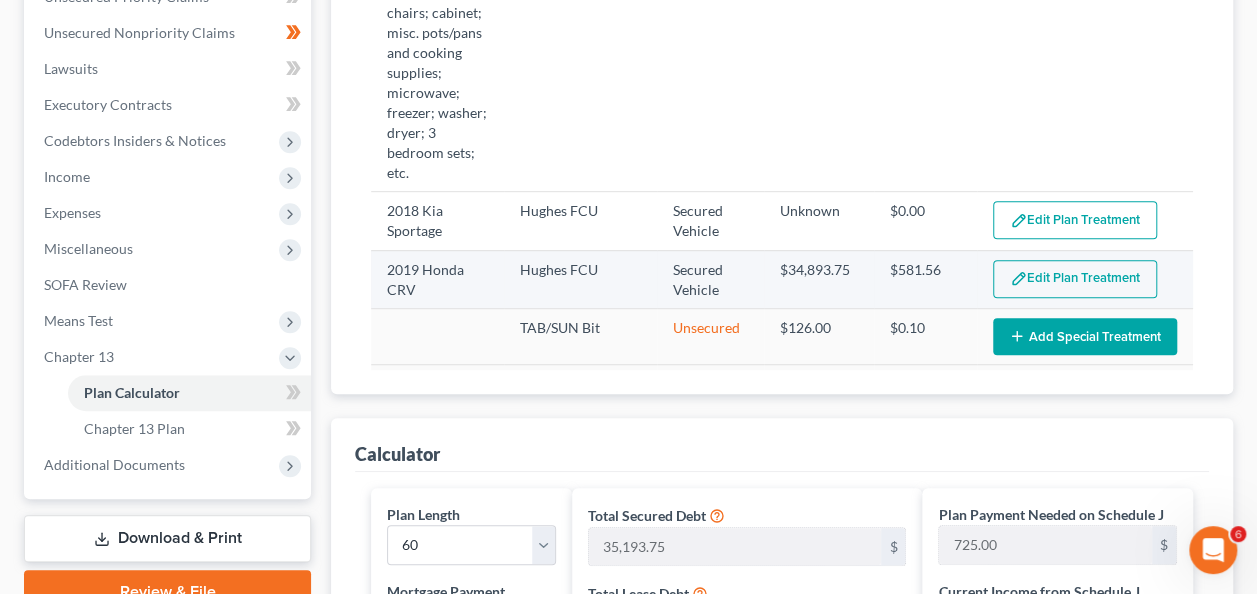 click on "Edit Plan Treatment" at bounding box center (1075, 279) 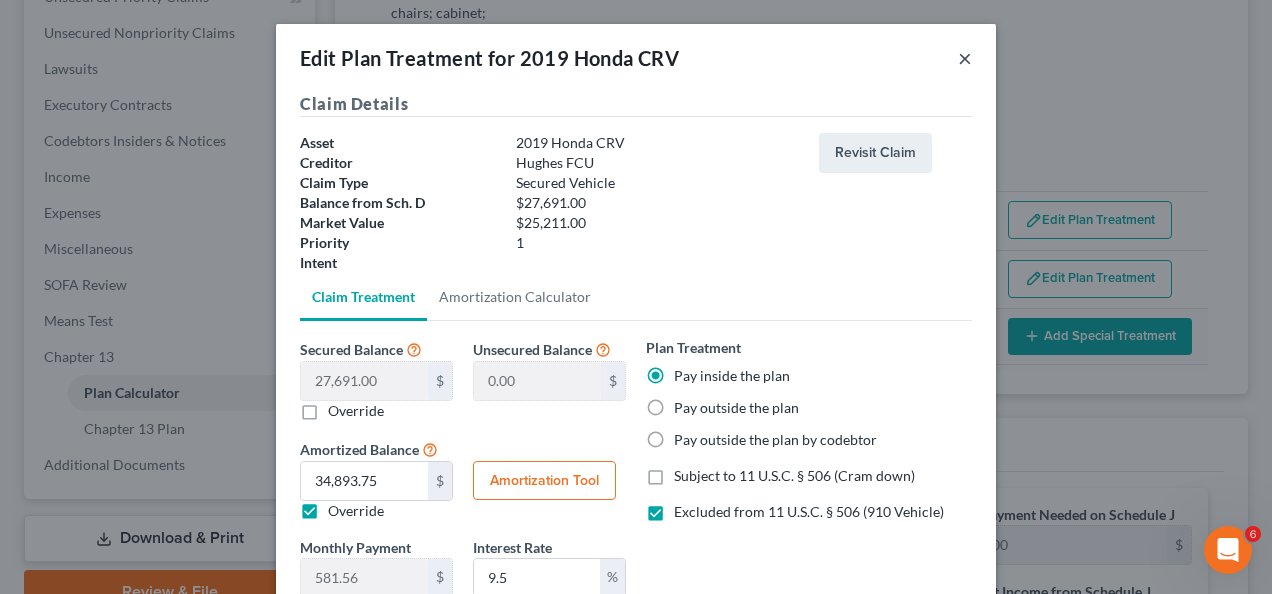 click on "×" at bounding box center [965, 58] 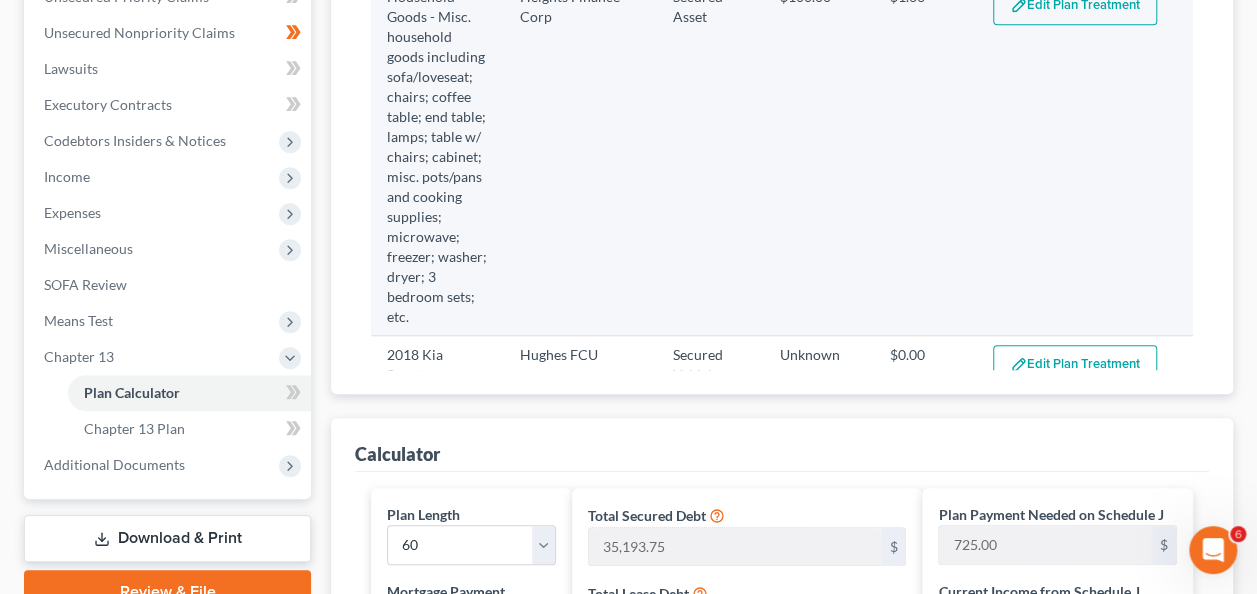 scroll, scrollTop: 683, scrollLeft: 0, axis: vertical 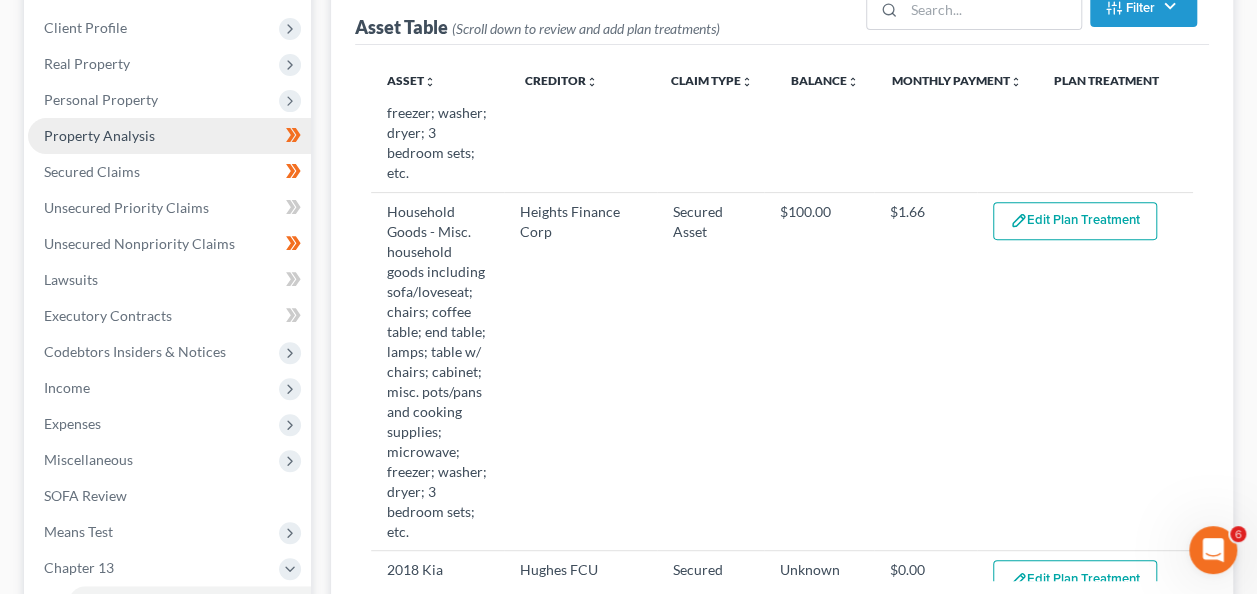click on "Property Analysis" at bounding box center [169, 136] 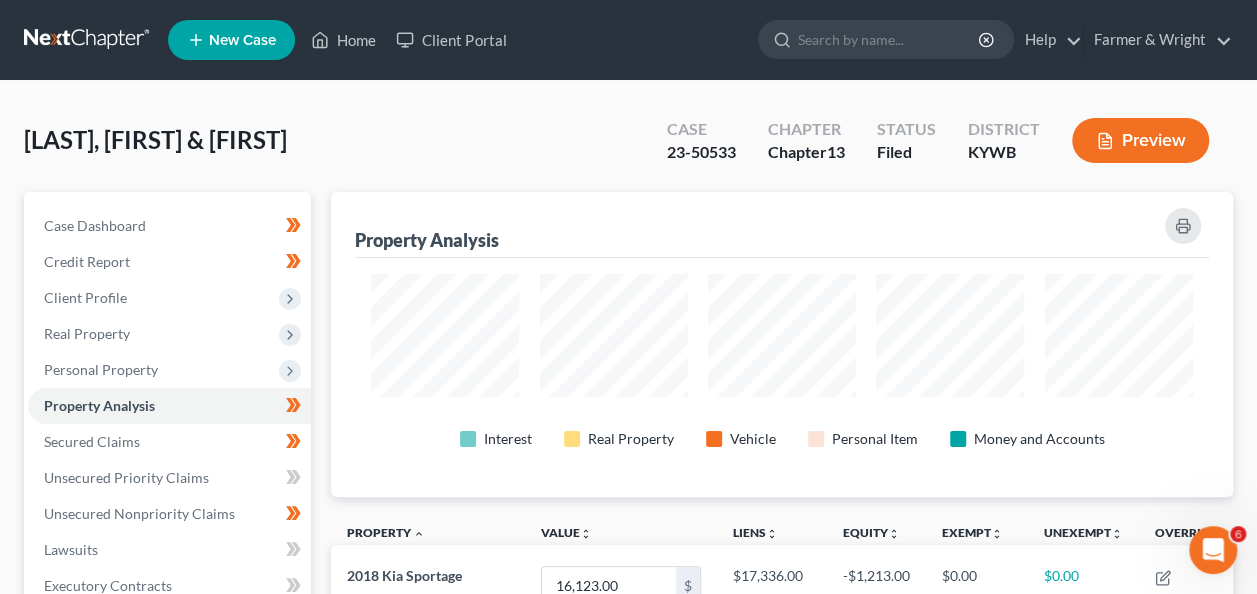 scroll, scrollTop: 999695, scrollLeft: 999098, axis: both 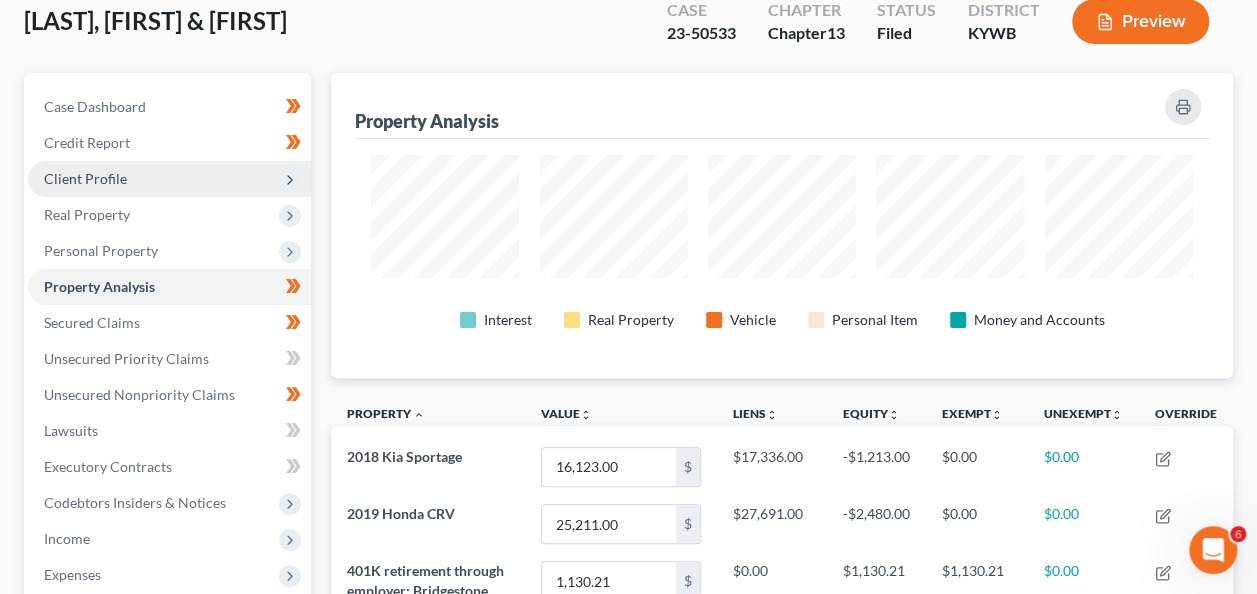 click on "Client Profile" at bounding box center [169, 179] 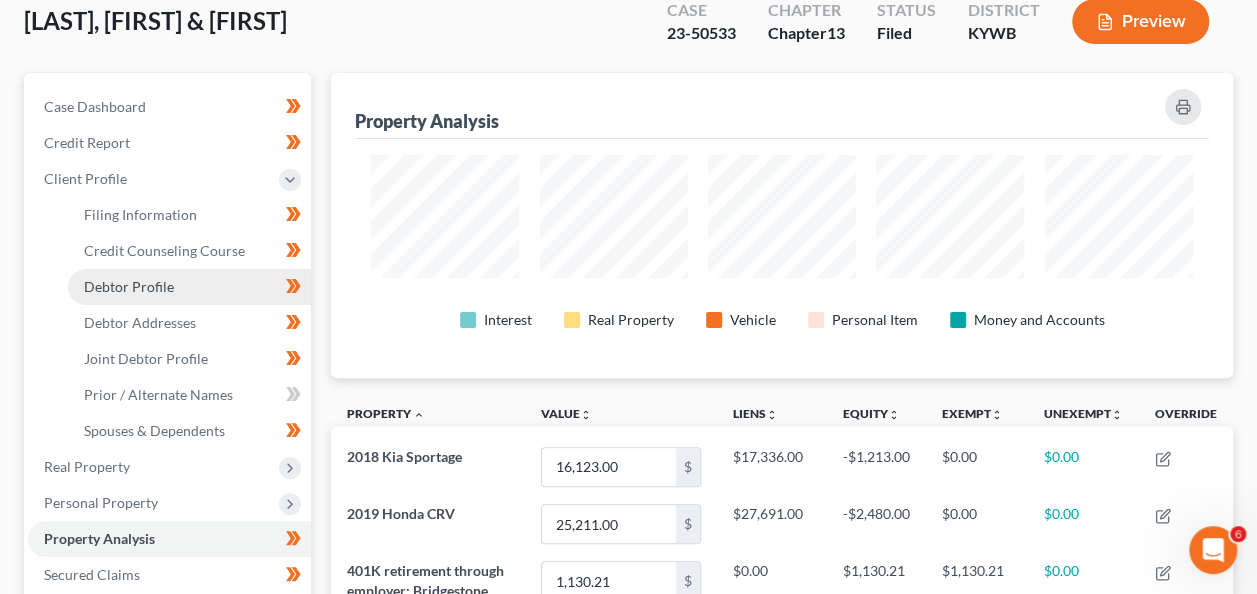click on "Debtor Profile" at bounding box center [129, 286] 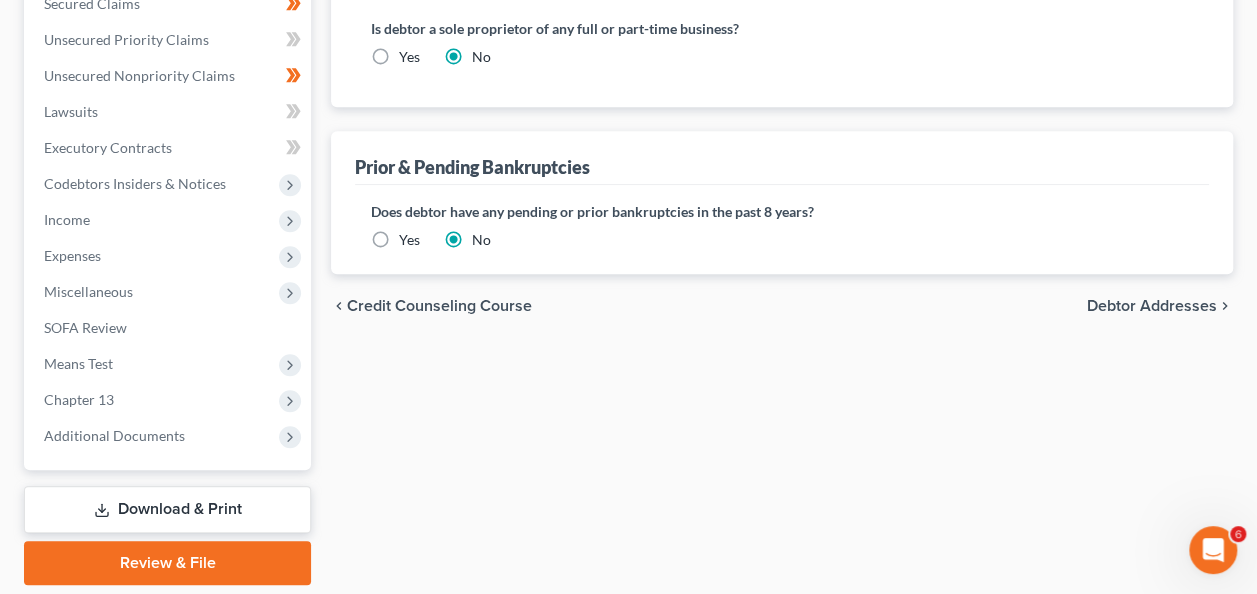 scroll, scrollTop: 754, scrollLeft: 0, axis: vertical 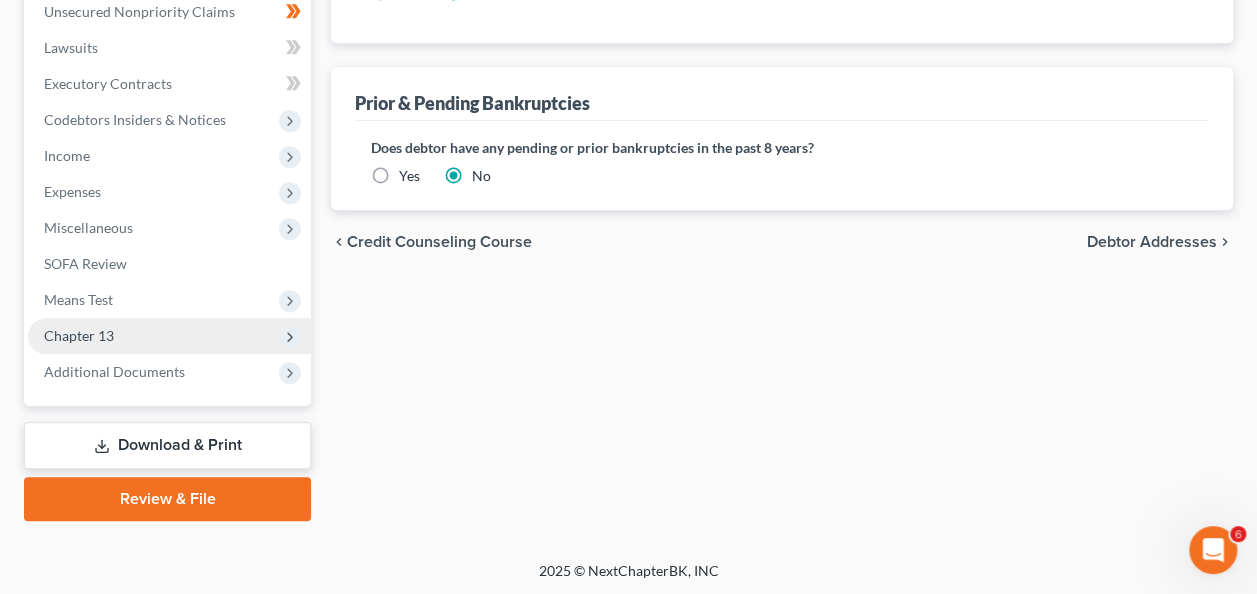 click on "Chapter 13" at bounding box center [79, 335] 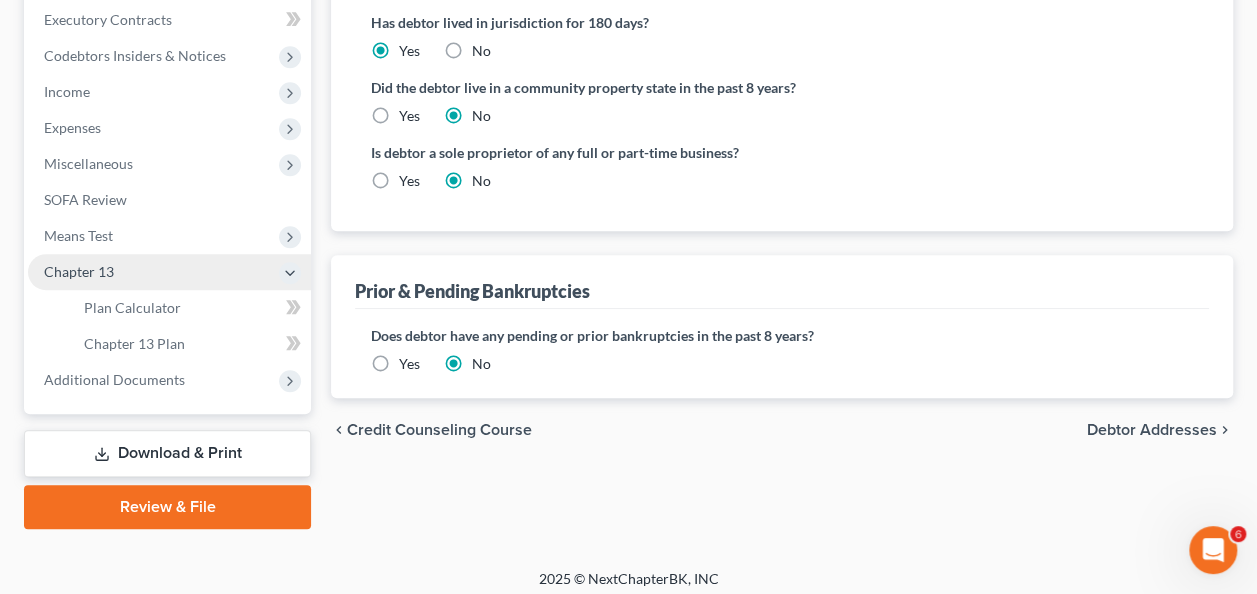 scroll, scrollTop: 502, scrollLeft: 0, axis: vertical 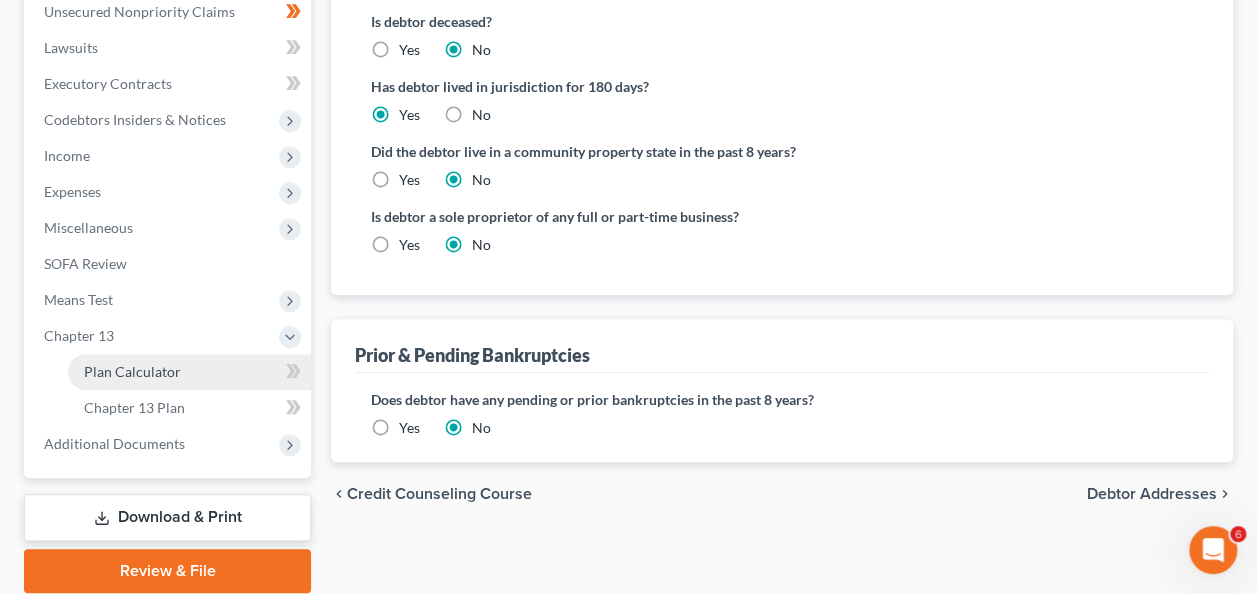 click on "Plan Calculator" at bounding box center [132, 371] 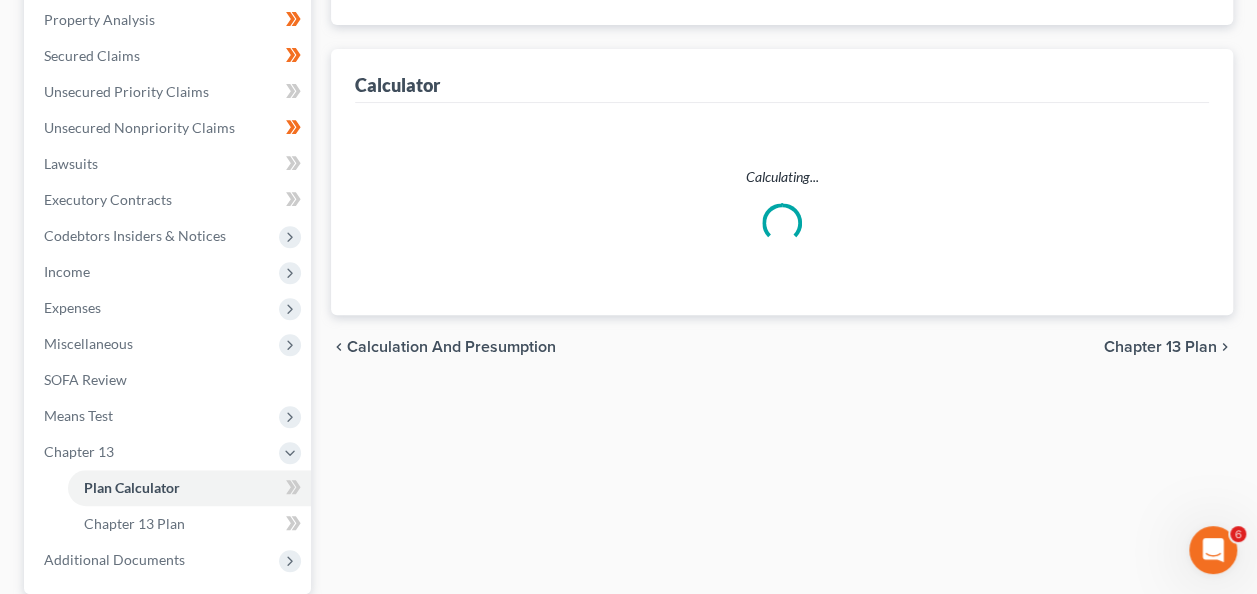 scroll, scrollTop: 505, scrollLeft: 0, axis: vertical 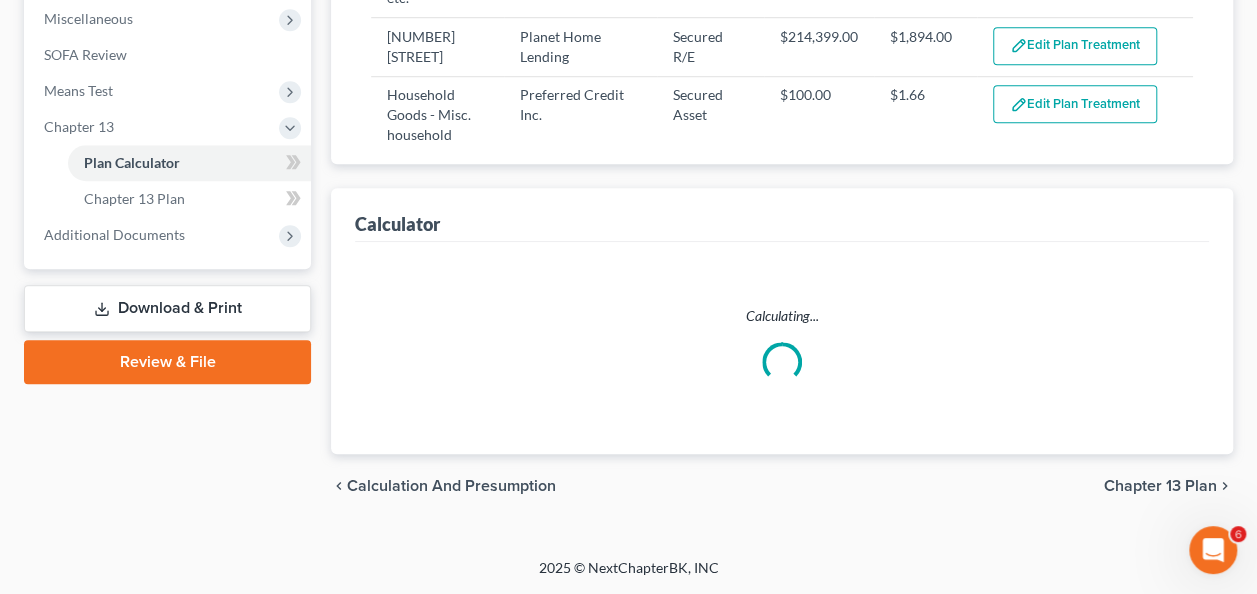 select on "59" 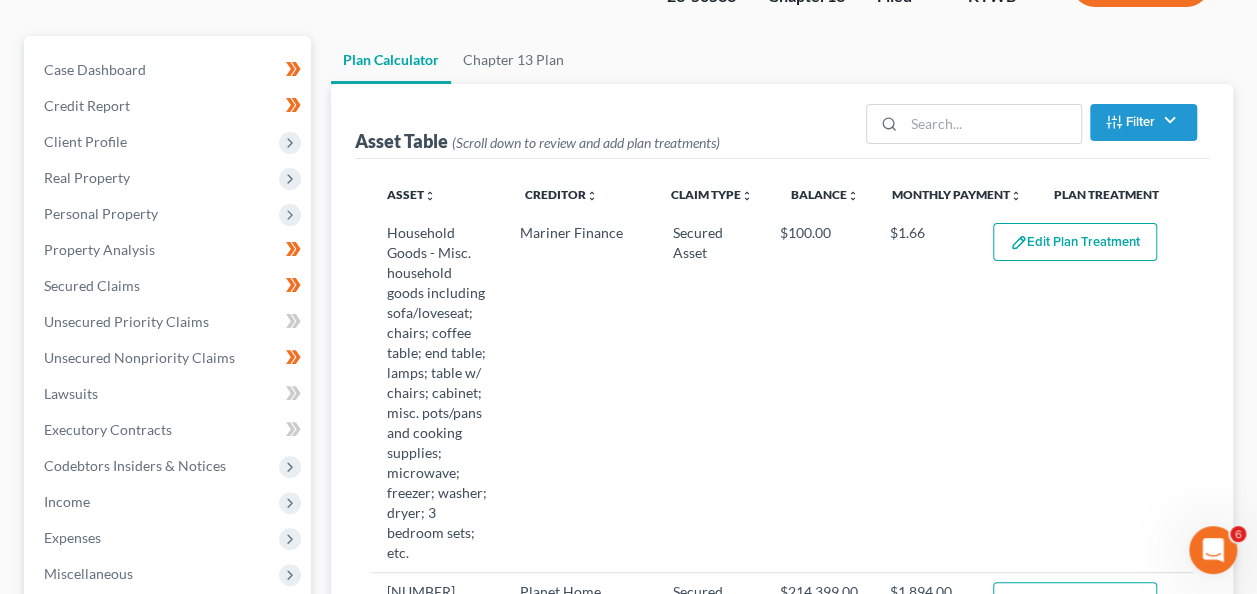 scroll, scrollTop: 155, scrollLeft: 0, axis: vertical 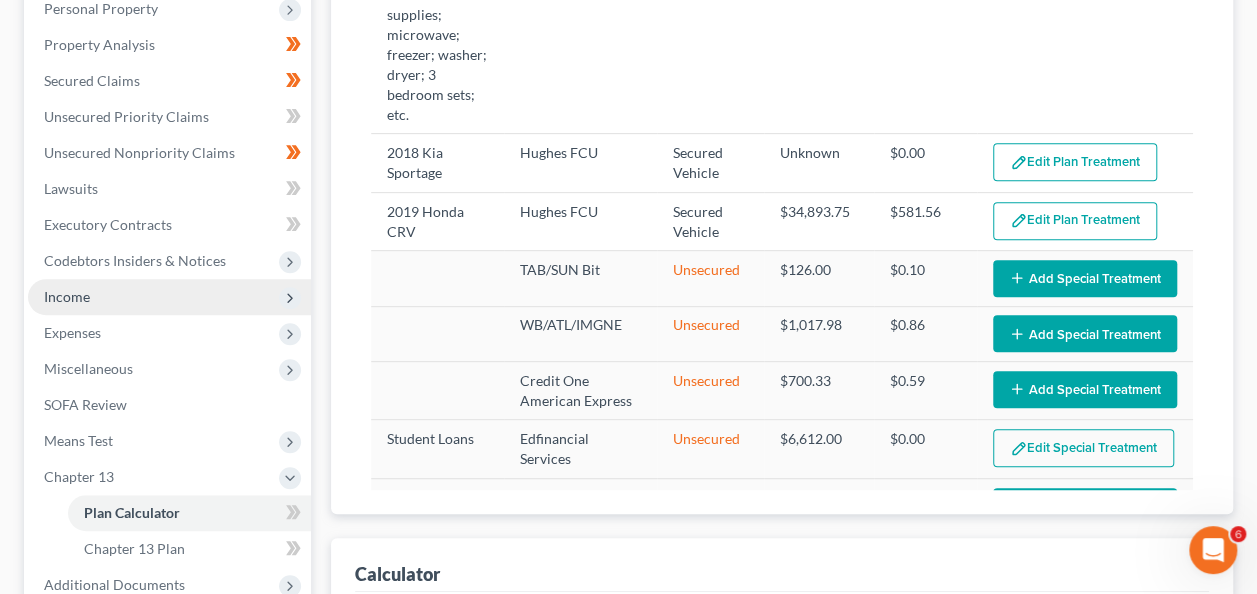 click on "Income" at bounding box center (169, 297) 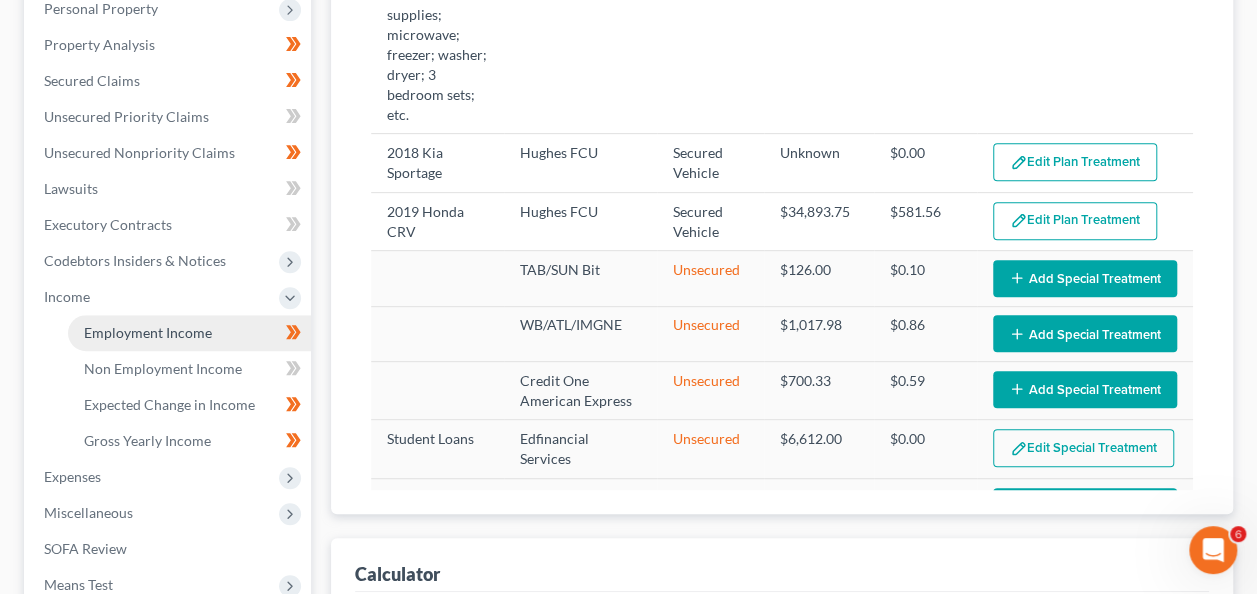 click on "Employment Income" at bounding box center (148, 332) 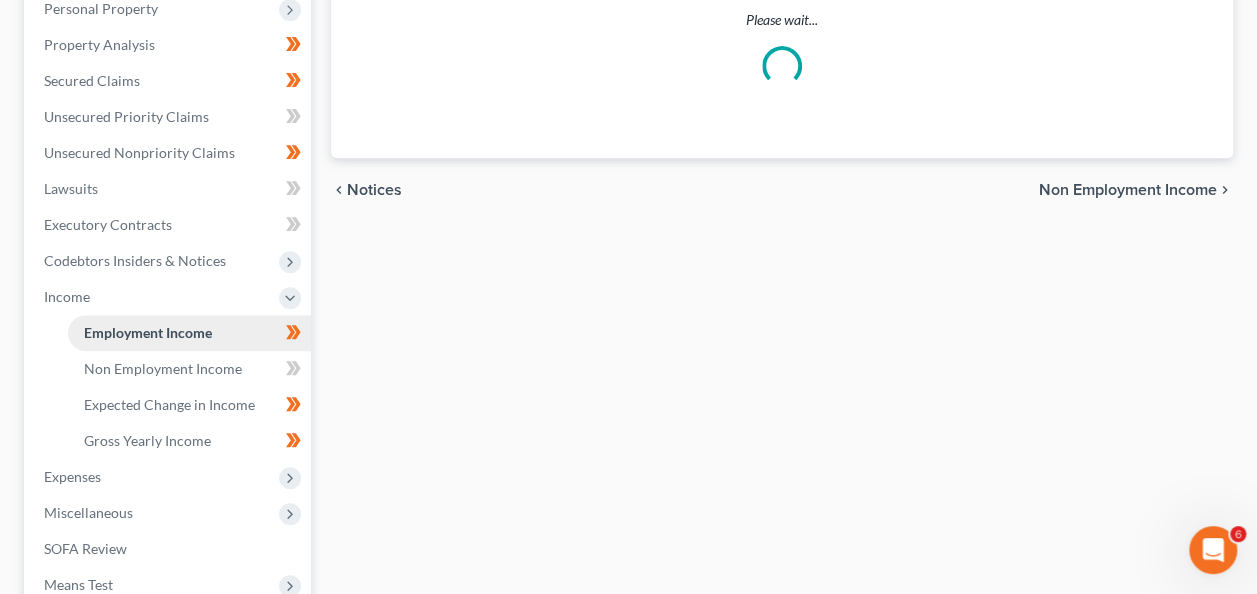 scroll, scrollTop: 0, scrollLeft: 0, axis: both 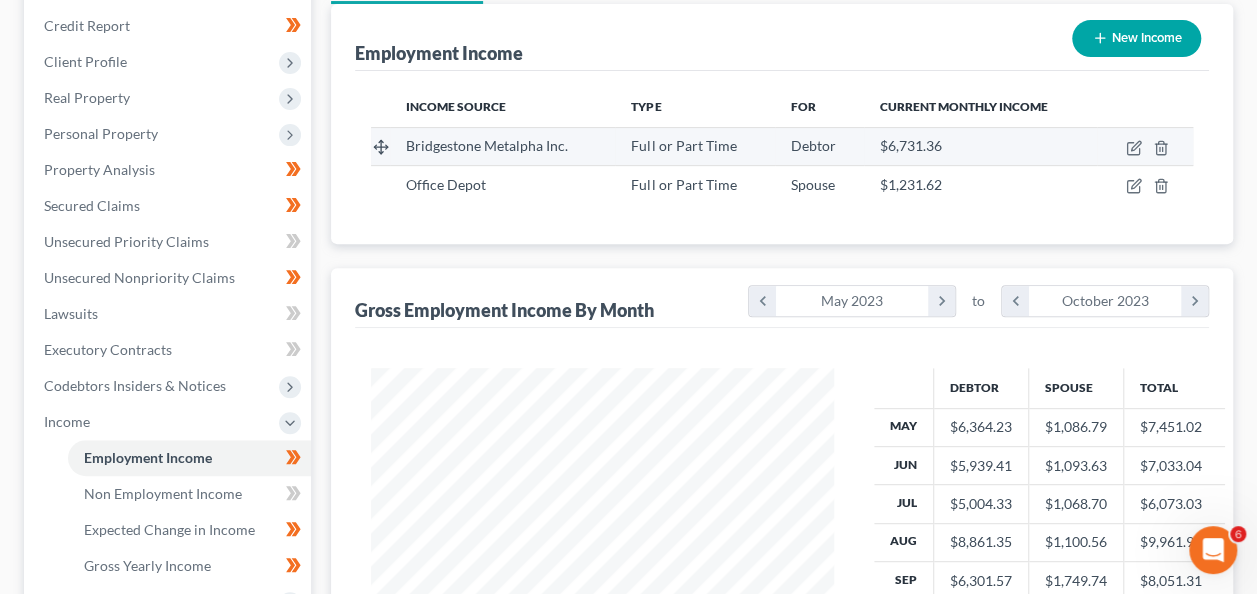 click on "$6,731.36" at bounding box center [980, 146] 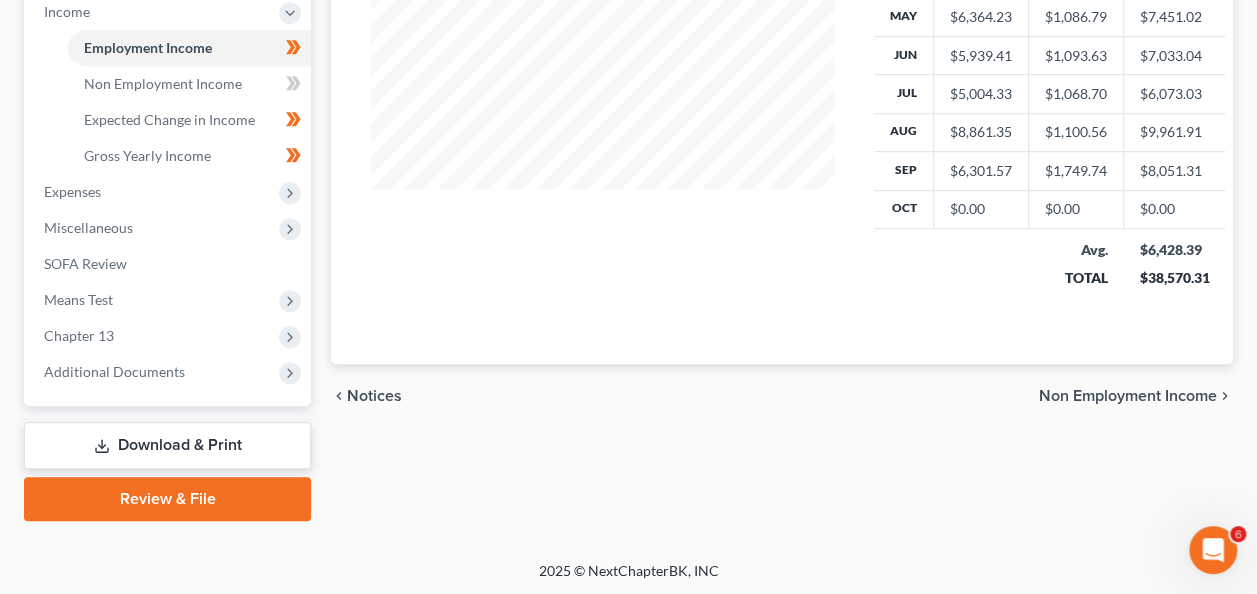 scroll, scrollTop: 332, scrollLeft: 0, axis: vertical 